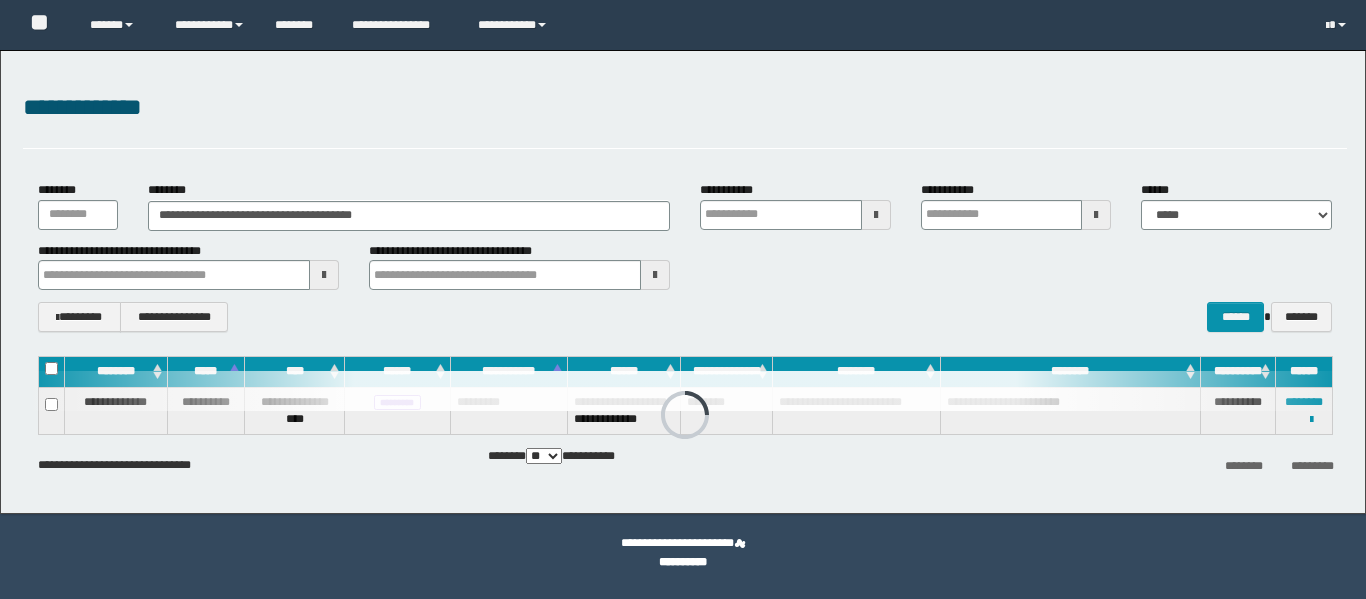 scroll, scrollTop: 0, scrollLeft: 0, axis: both 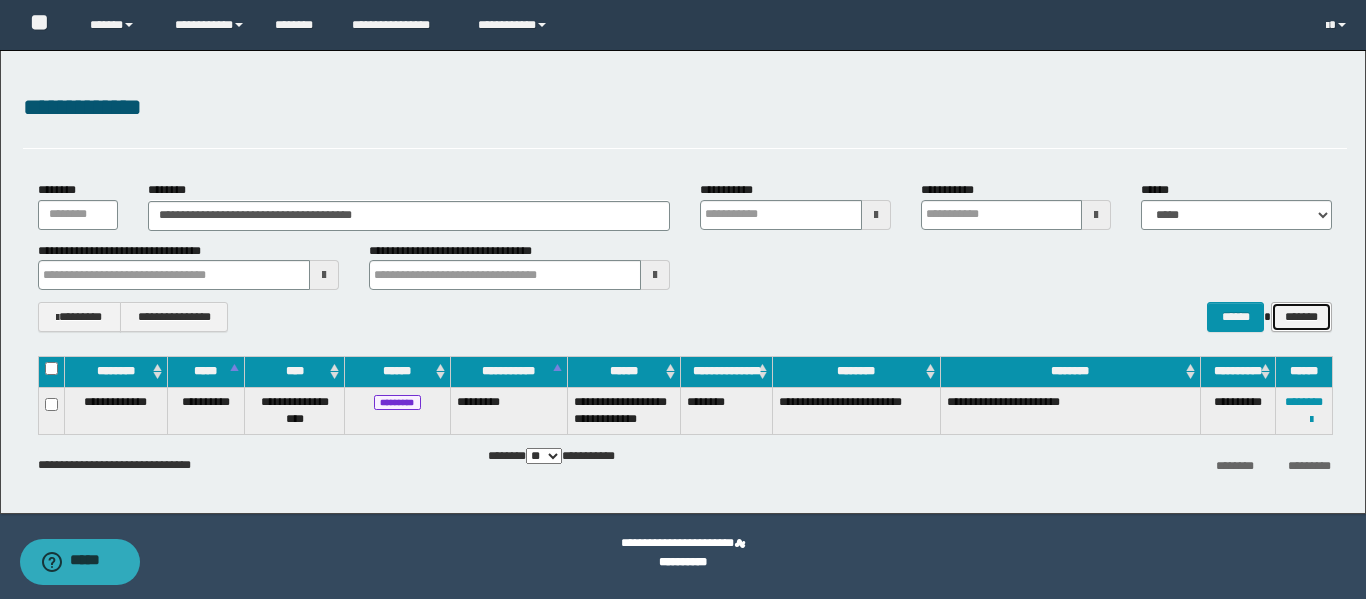 click on "*******" at bounding box center [1301, 317] 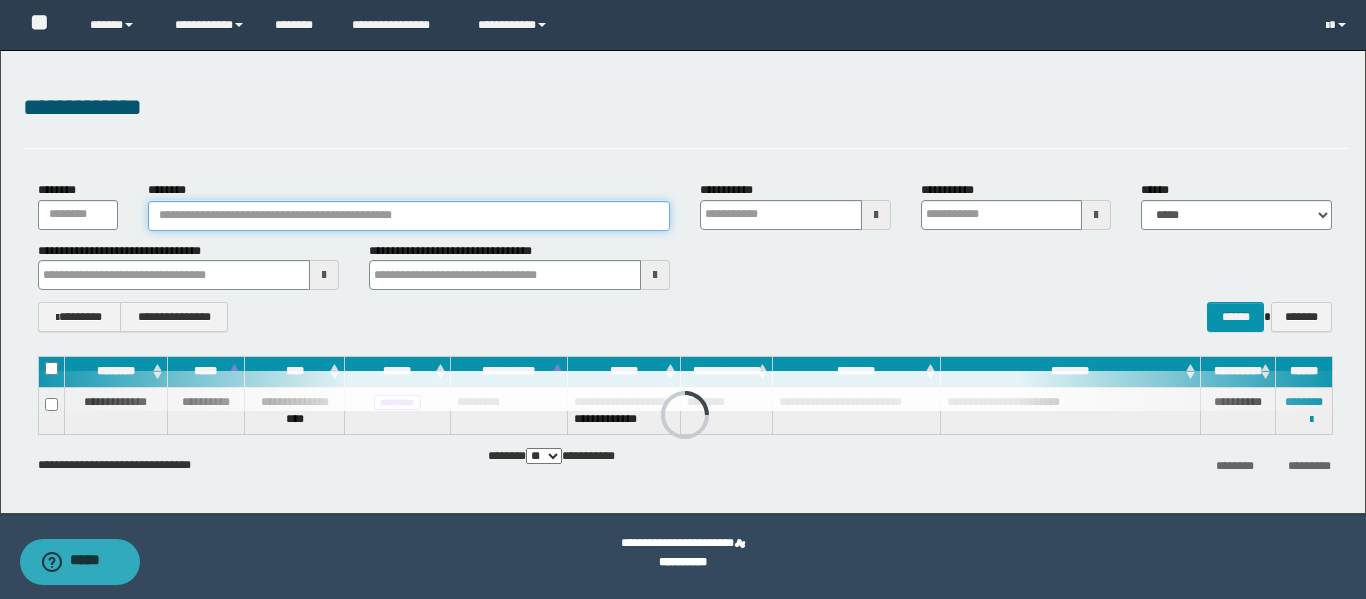 click on "********" at bounding box center (409, 216) 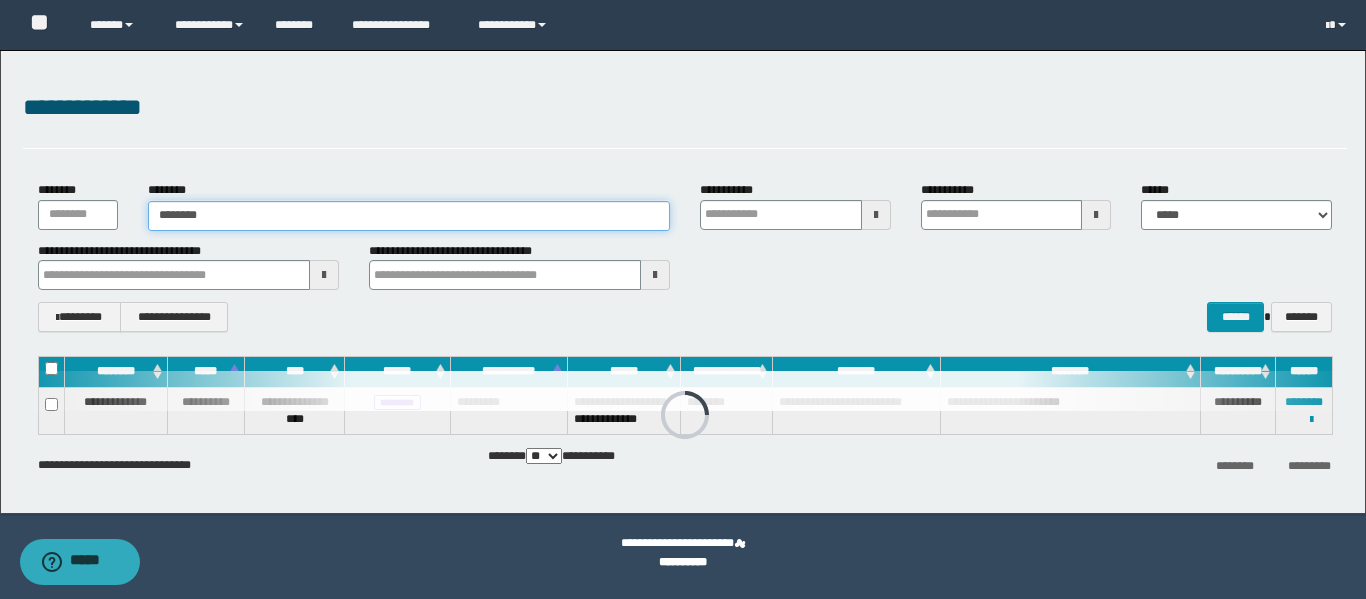 type on "********" 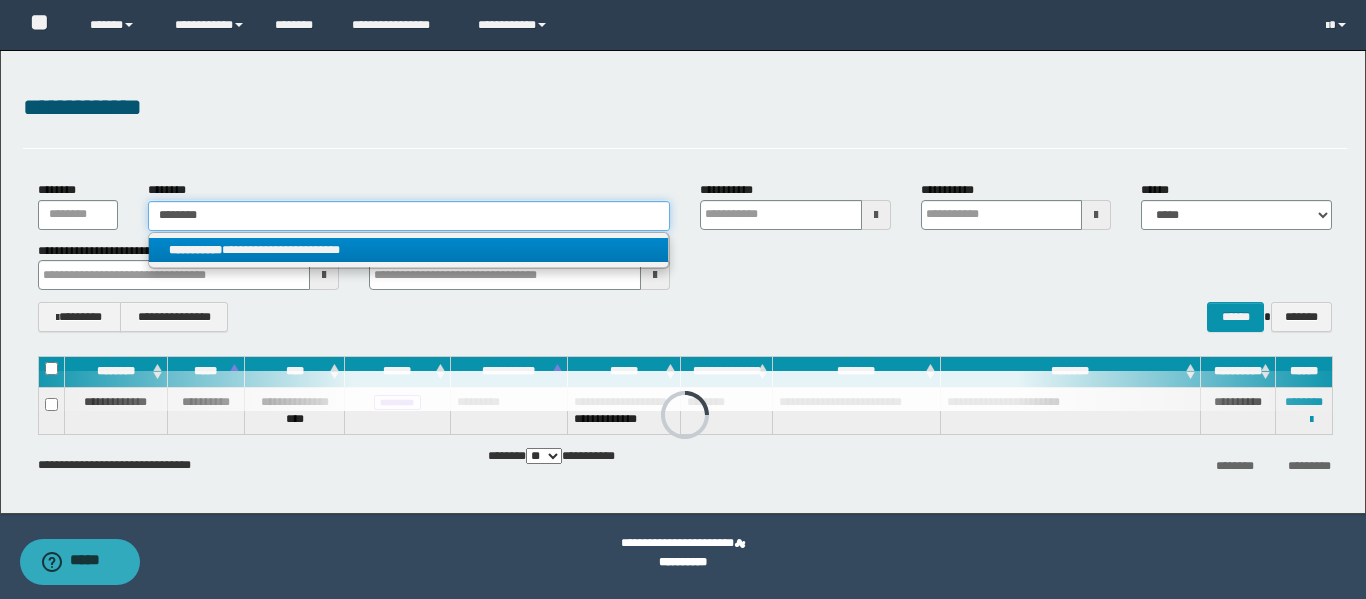 type on "********" 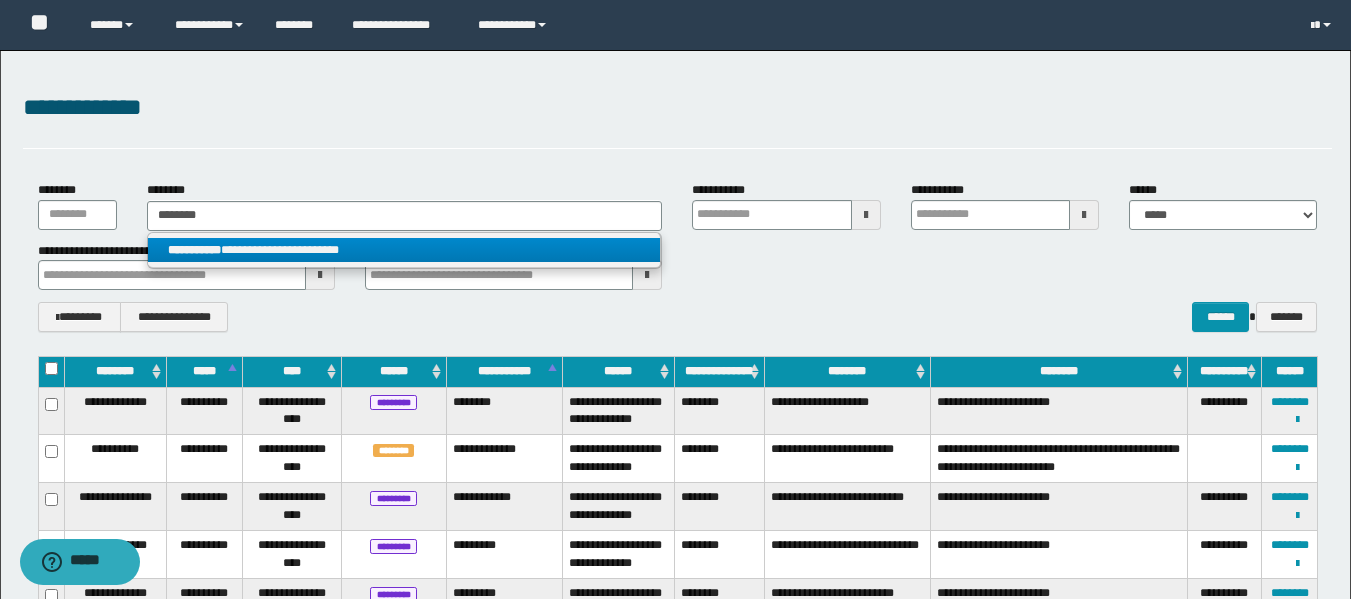 click on "**********" at bounding box center (404, 250) 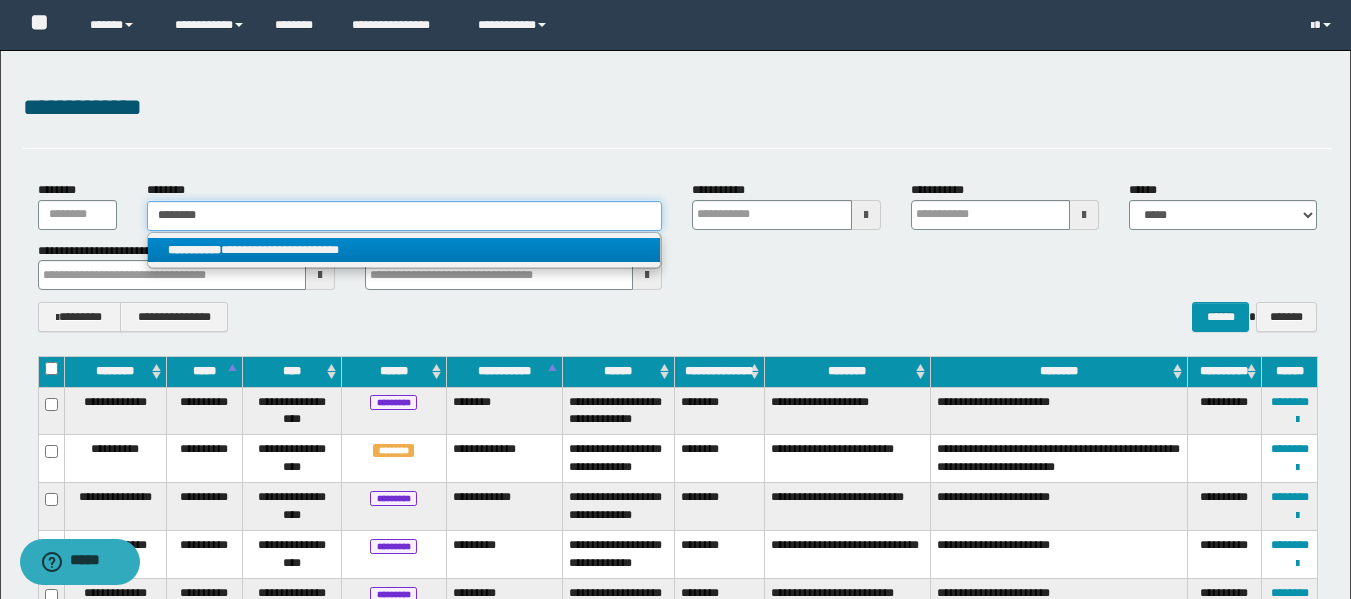 type 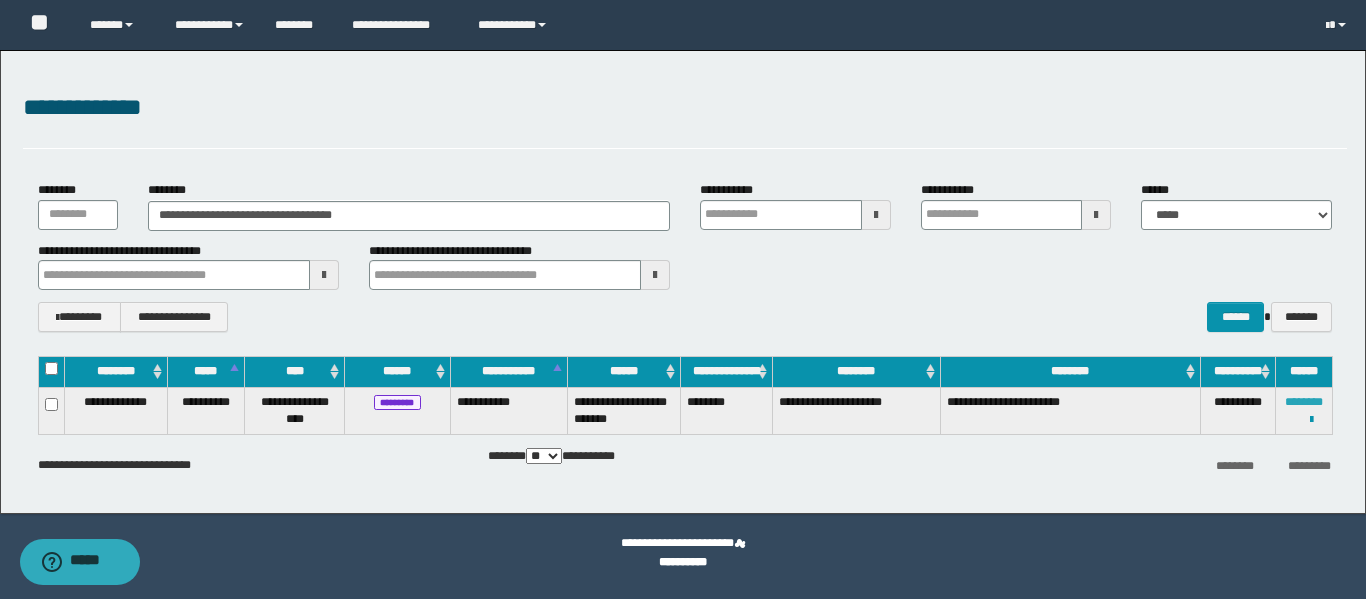 click on "********" at bounding box center (1304, 402) 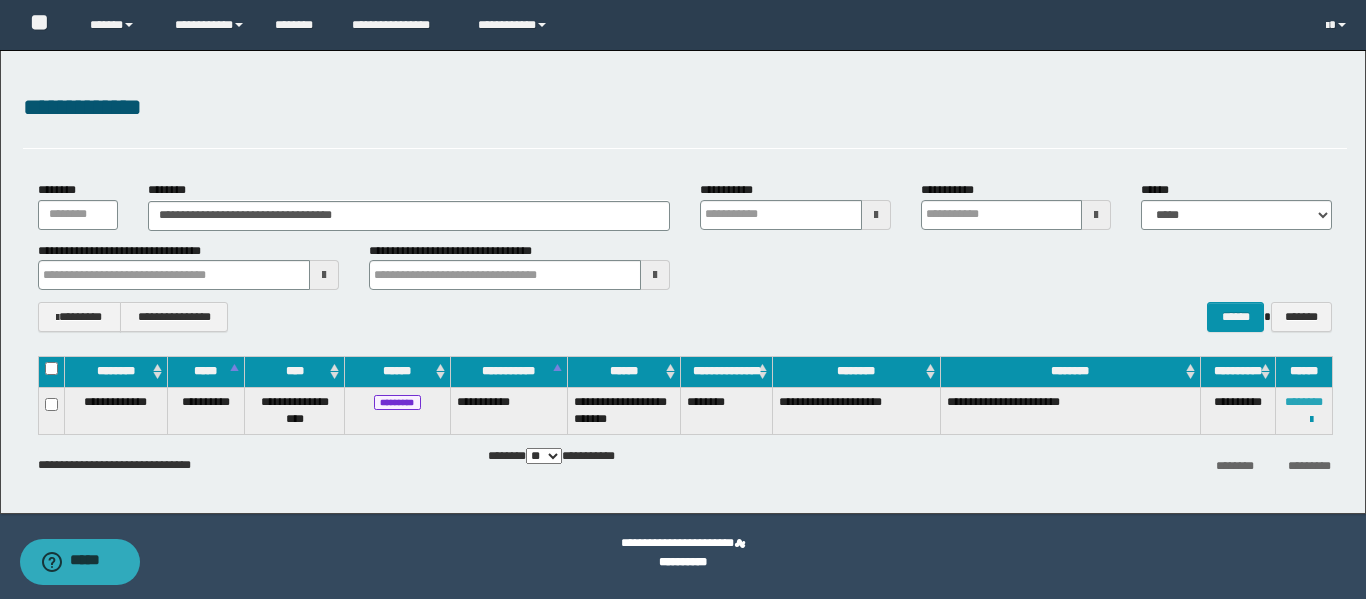 click on "********" at bounding box center (1304, 402) 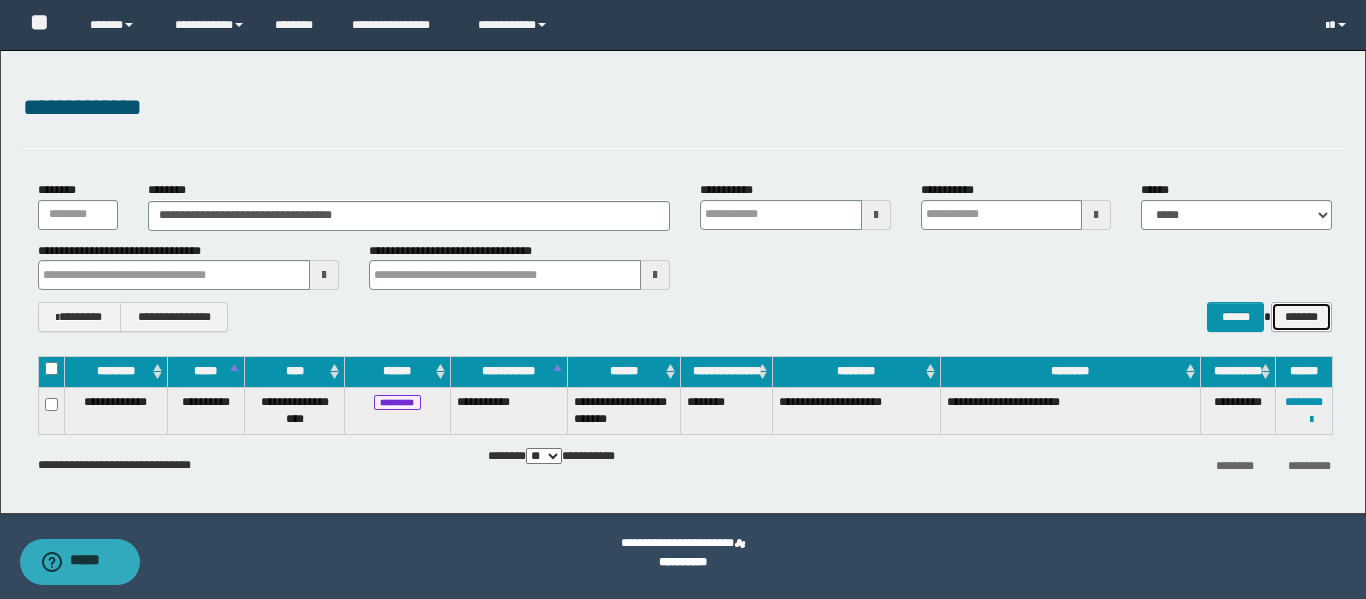 click on "*******" at bounding box center [1301, 317] 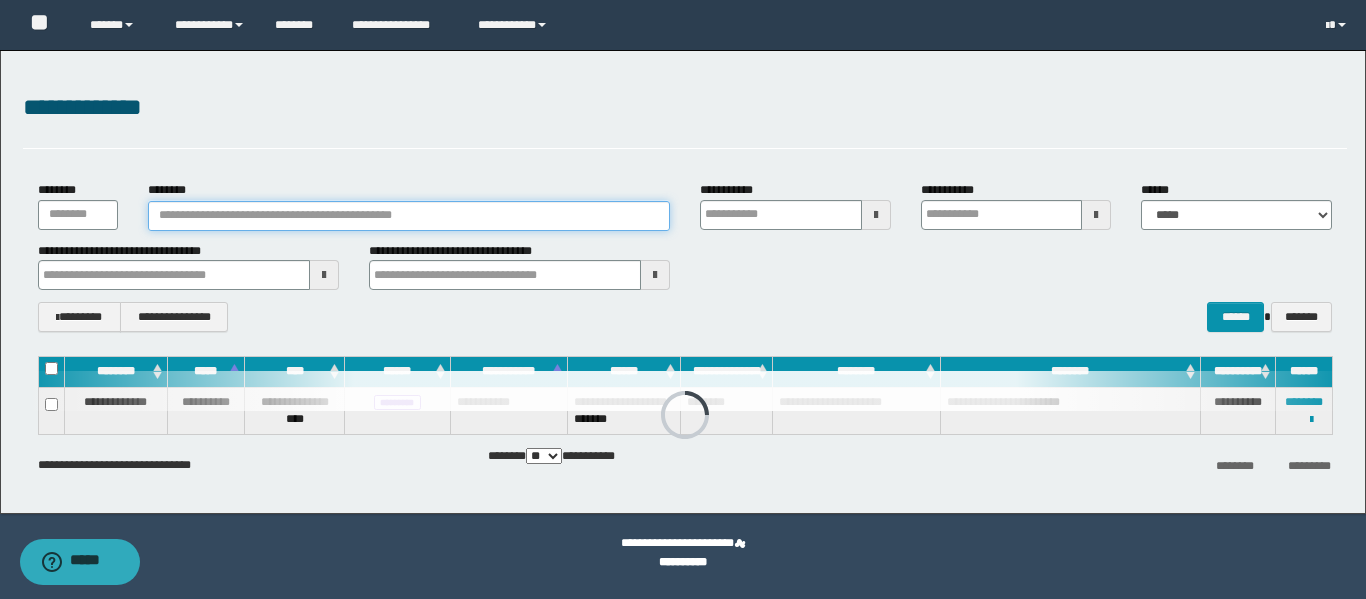 click on "********" at bounding box center [409, 216] 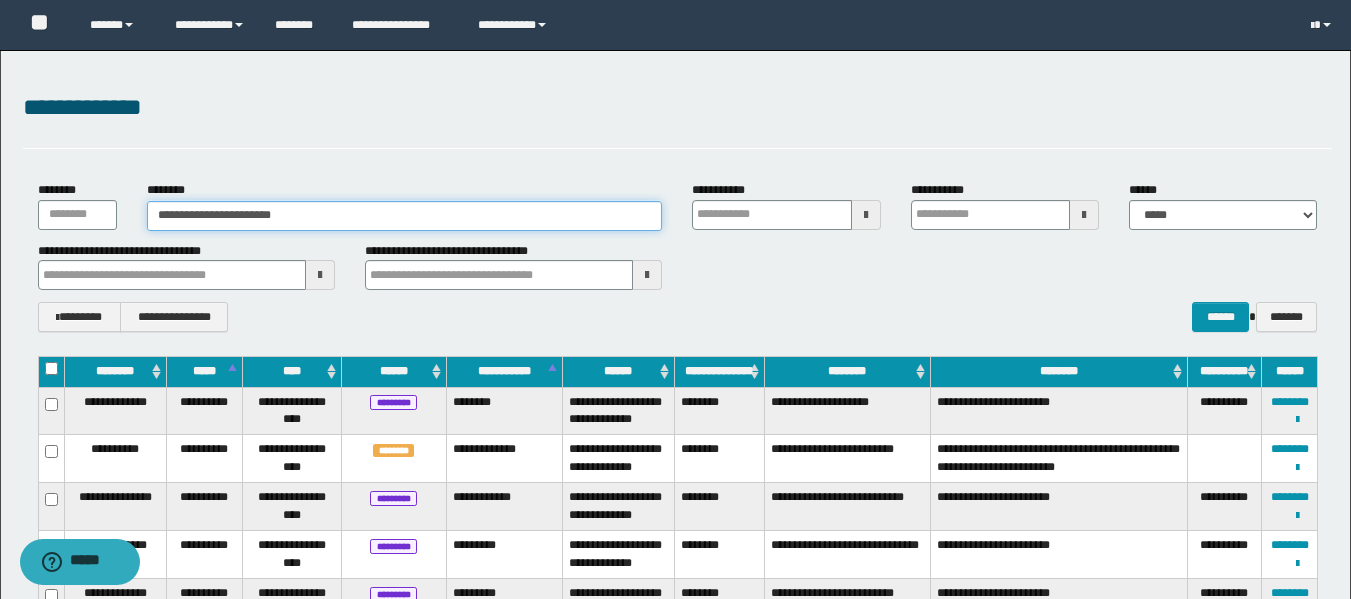 type on "**********" 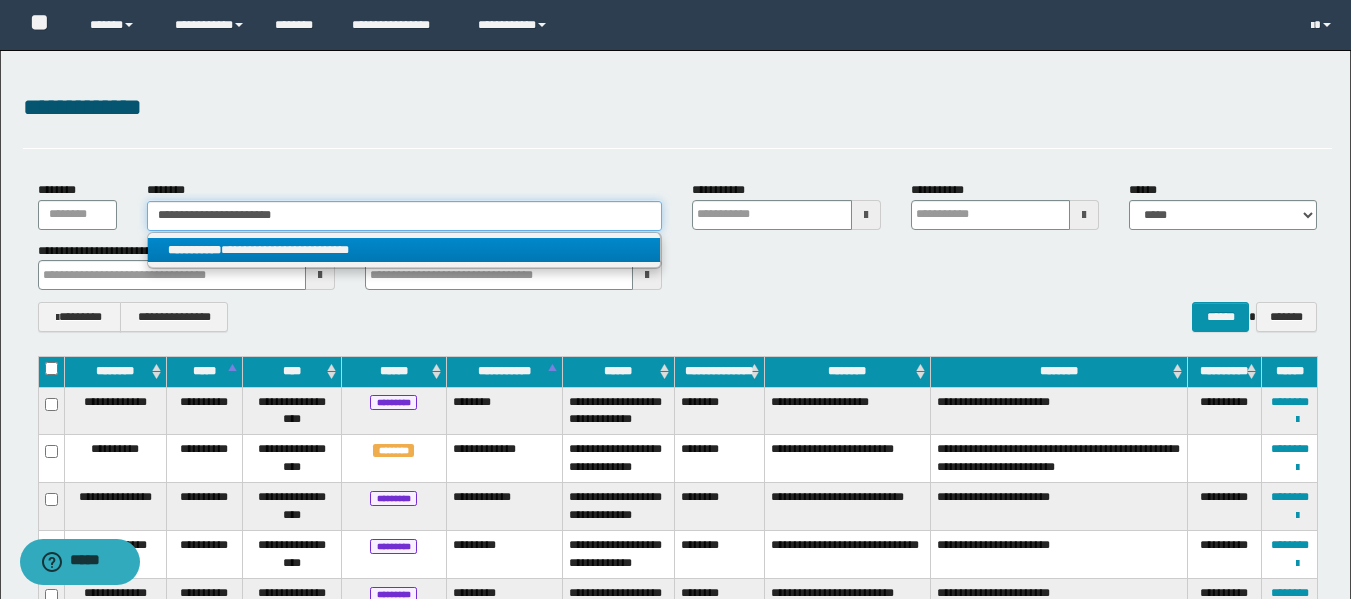 type on "**********" 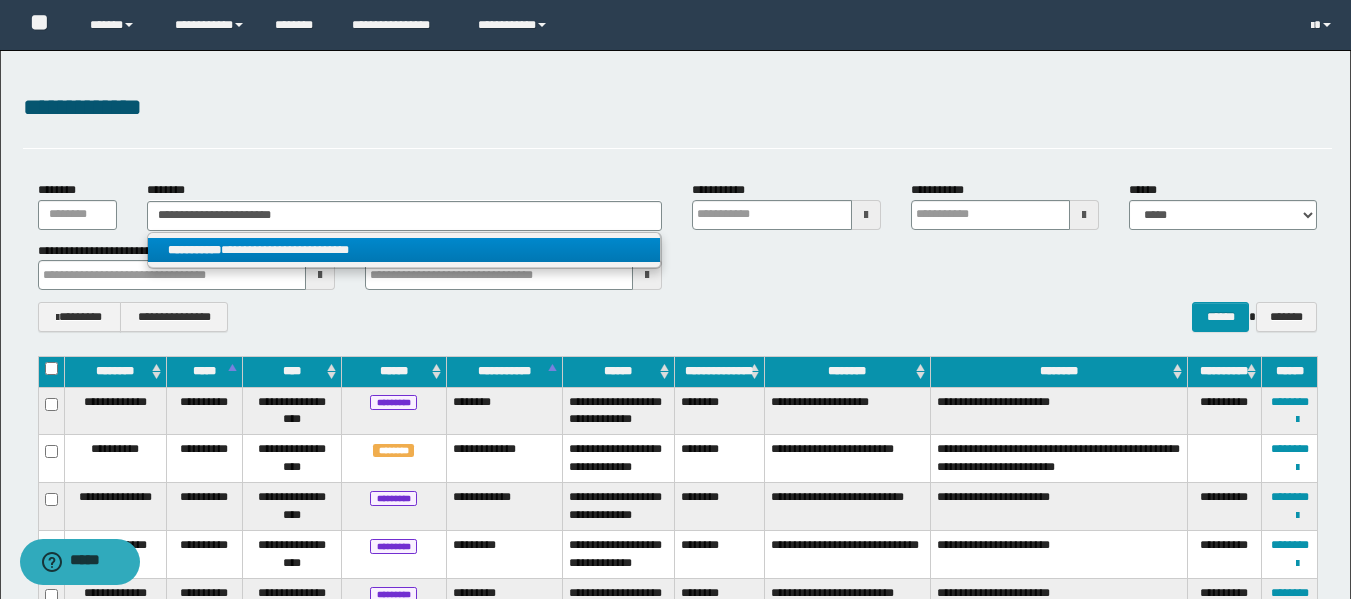 click on "**********" at bounding box center [404, 250] 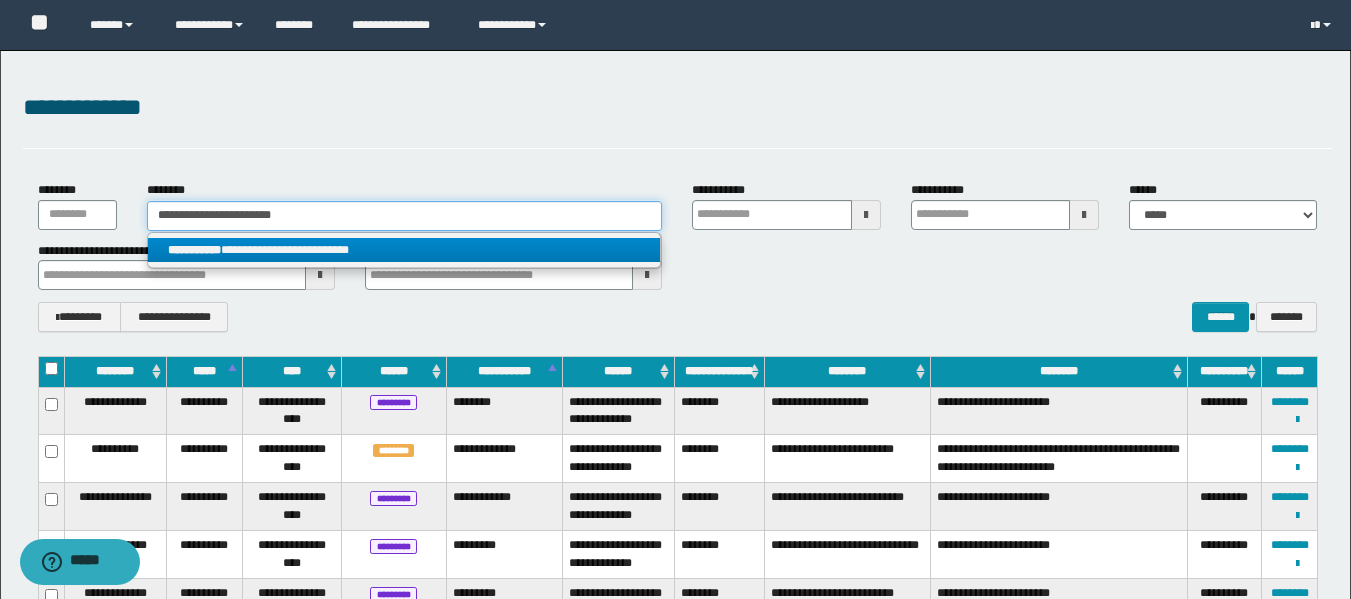 type 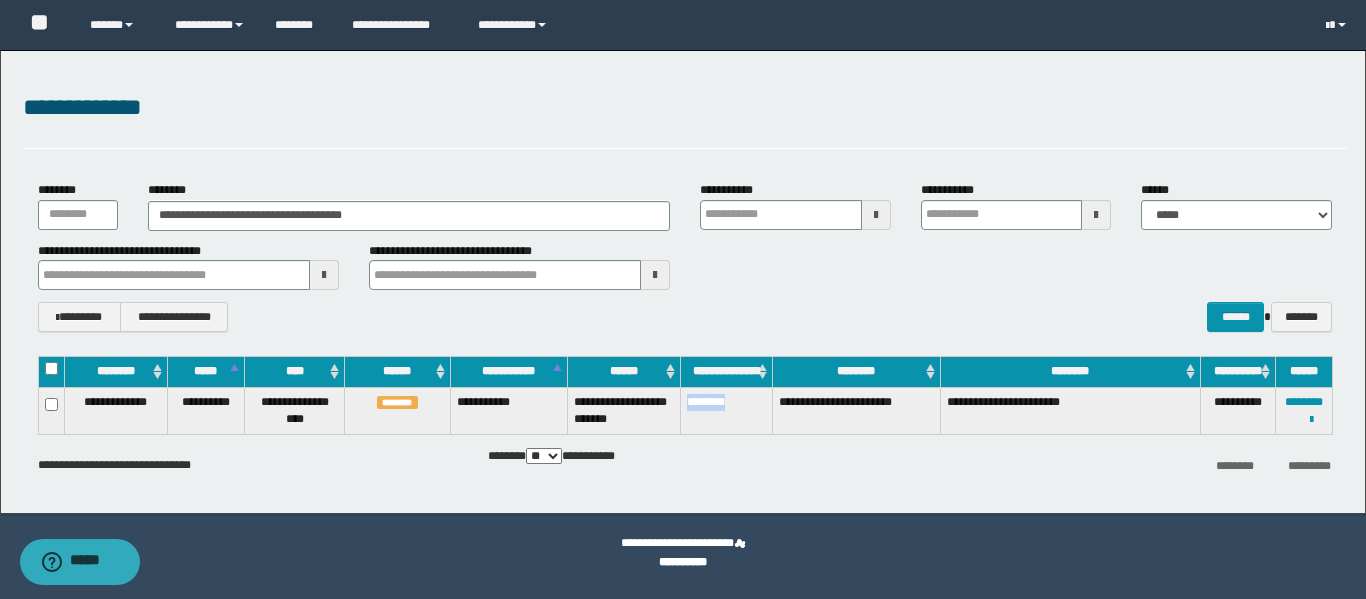 drag, startPoint x: 743, startPoint y: 404, endPoint x: 682, endPoint y: 407, distance: 61.073727 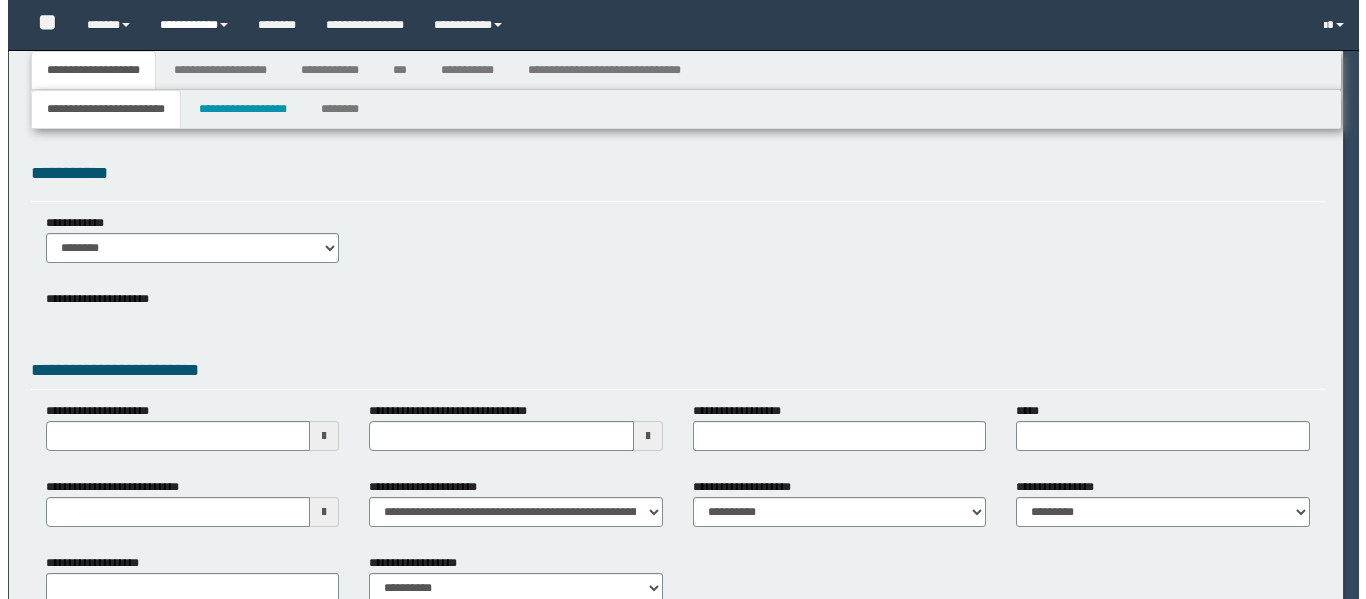 scroll, scrollTop: 0, scrollLeft: 0, axis: both 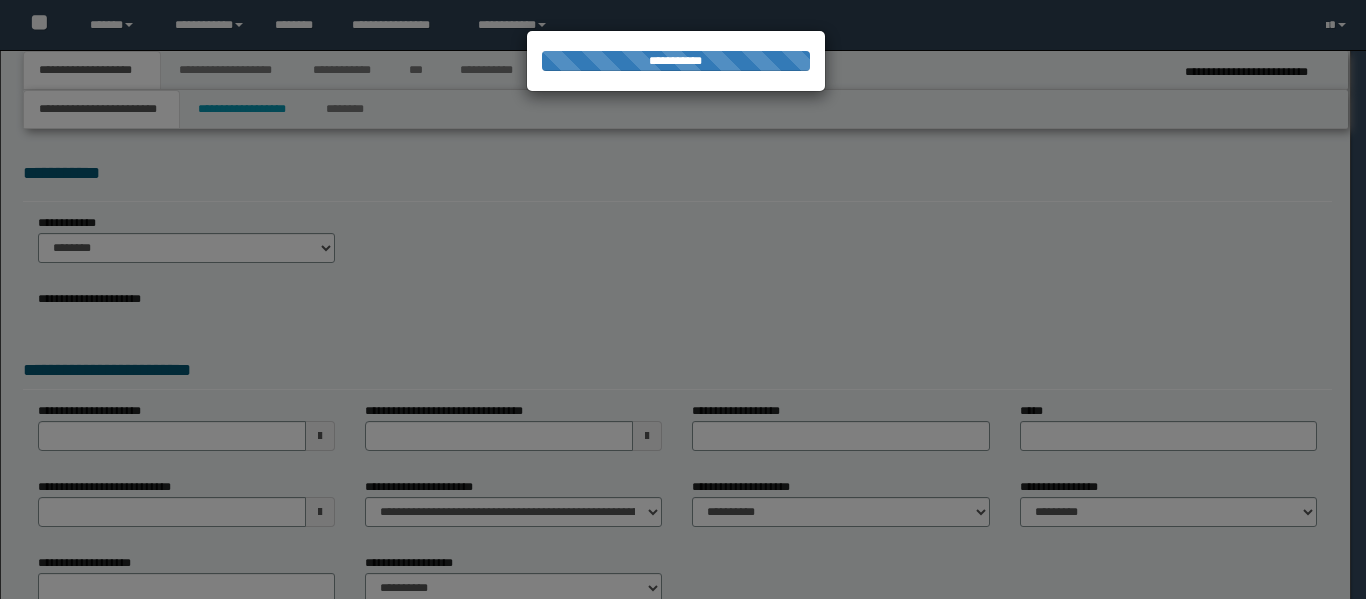 select on "*" 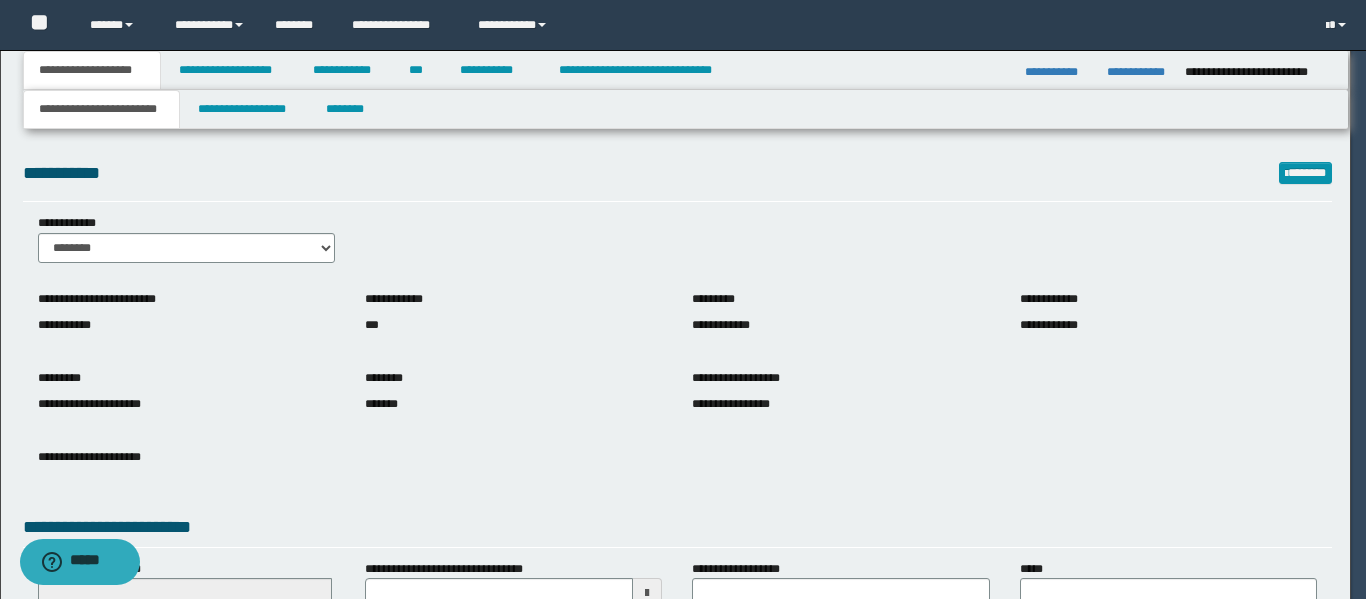 scroll, scrollTop: 0, scrollLeft: 0, axis: both 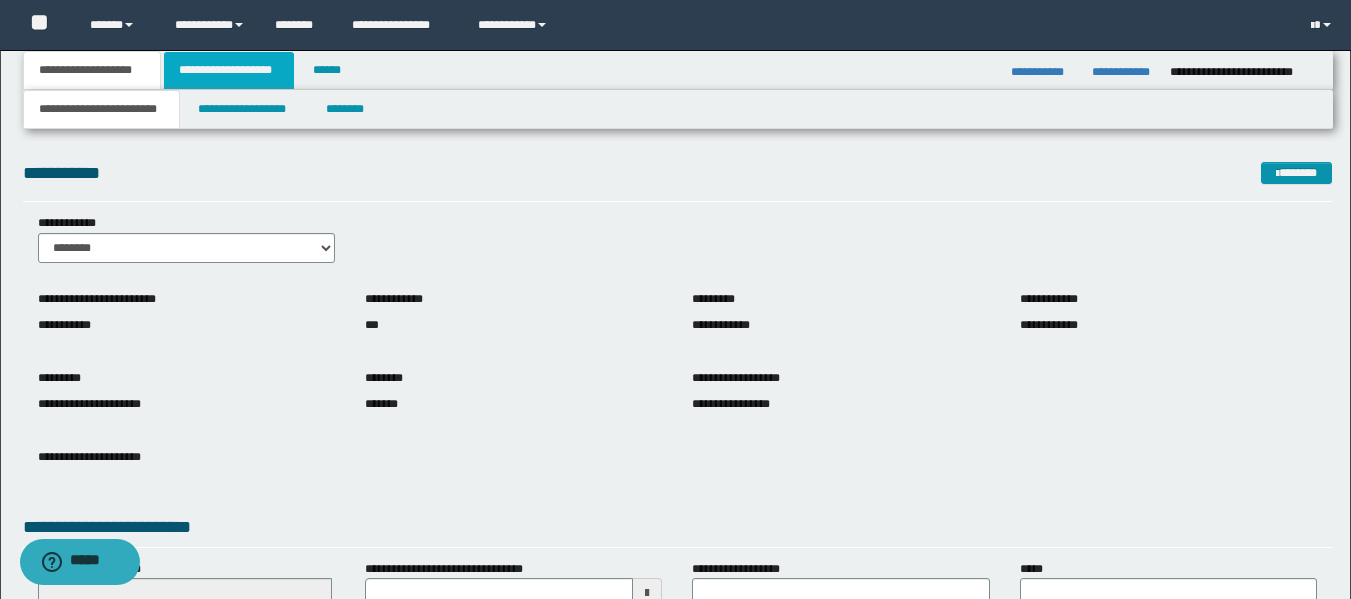 click on "**********" at bounding box center (229, 70) 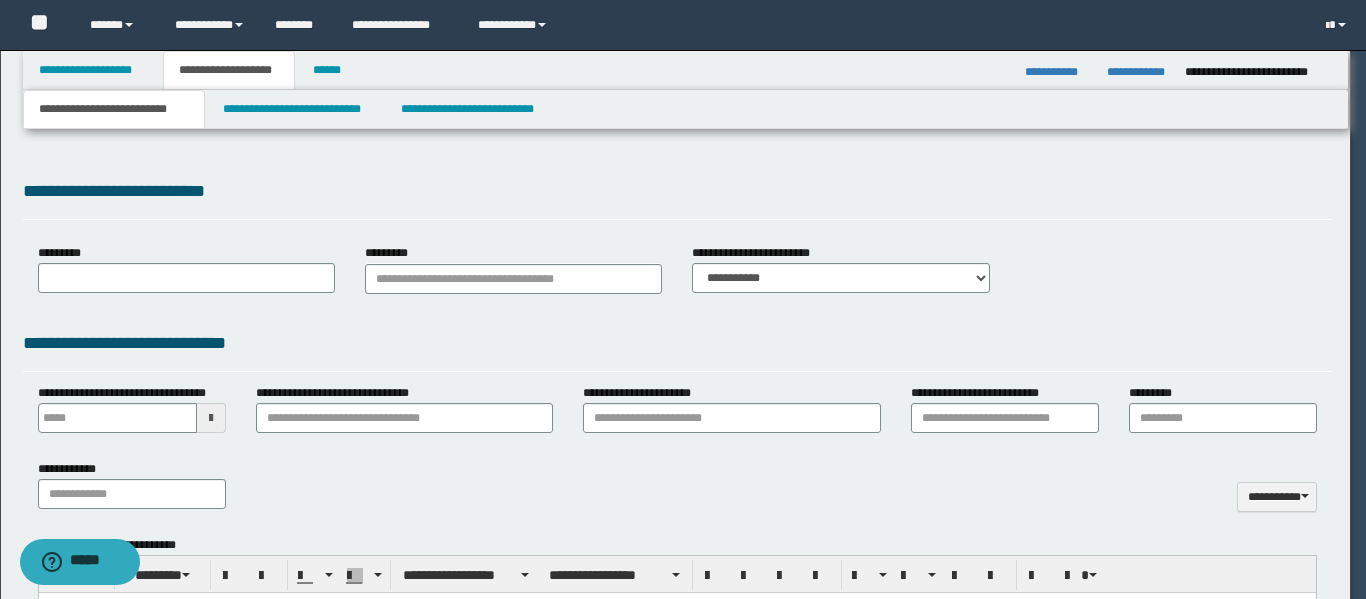 type 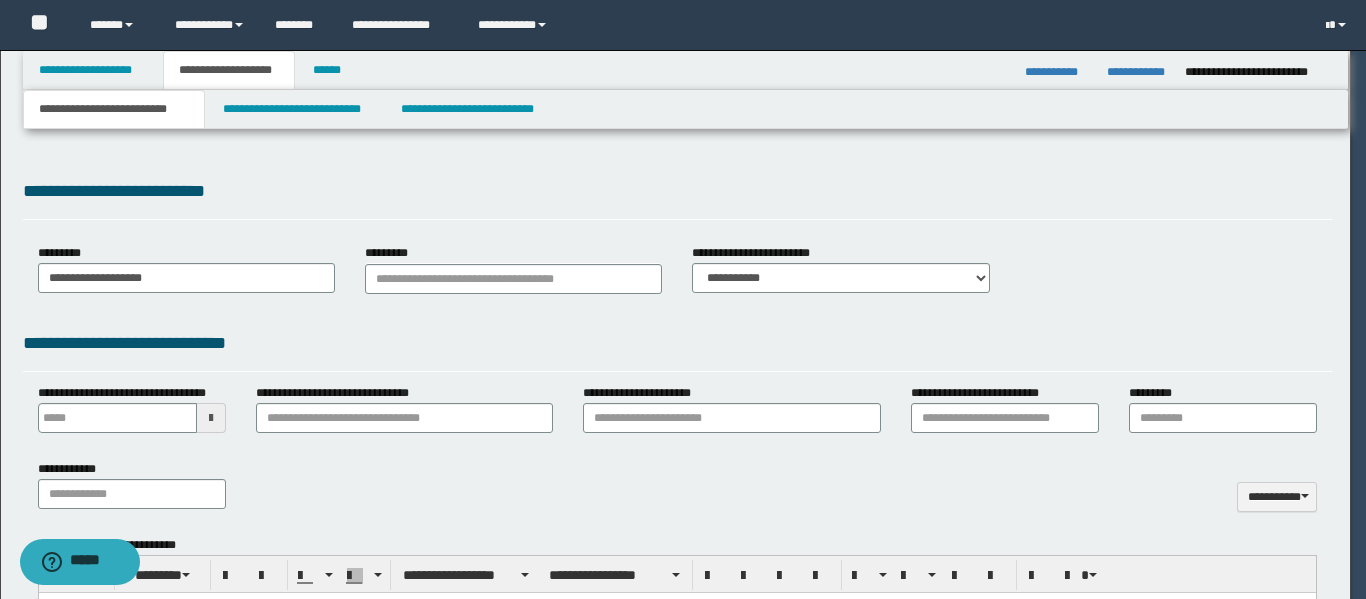 scroll, scrollTop: 0, scrollLeft: 0, axis: both 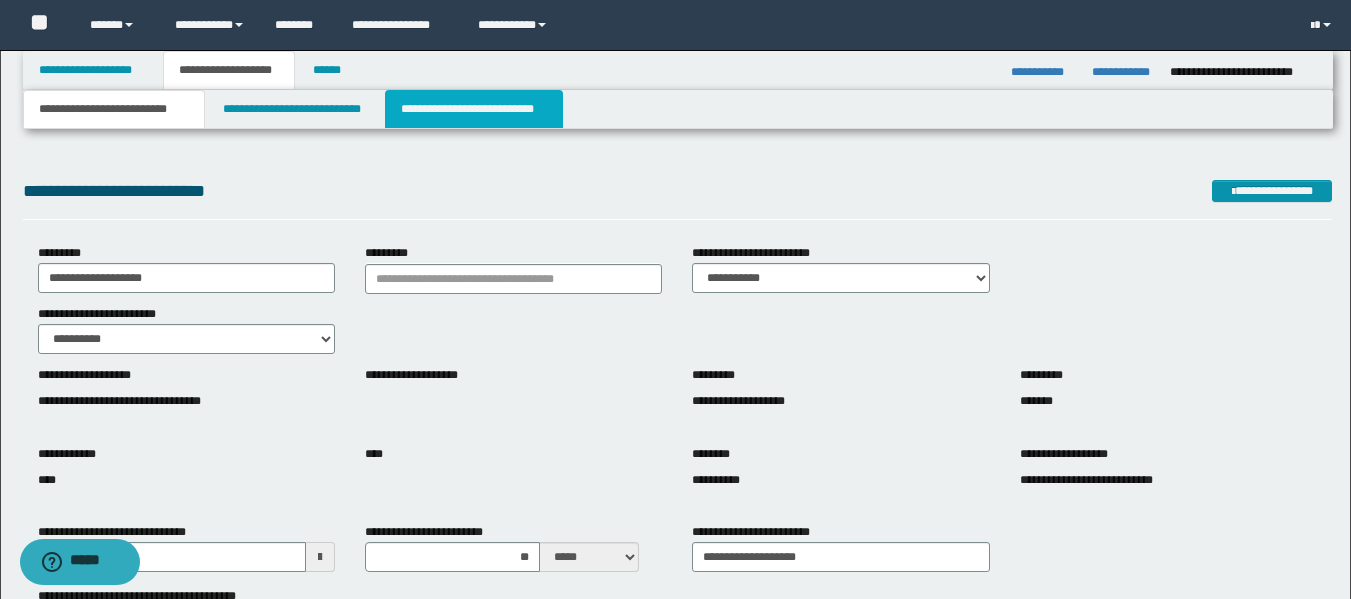 click on "**********" at bounding box center (474, 109) 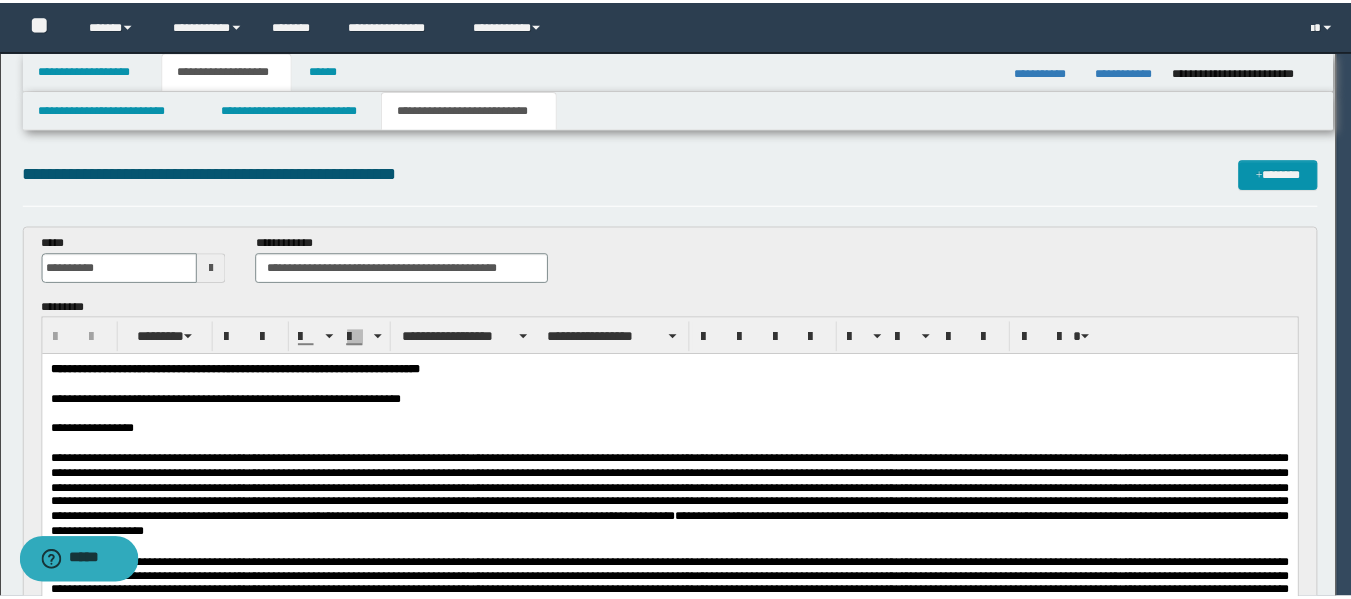 scroll, scrollTop: 0, scrollLeft: 0, axis: both 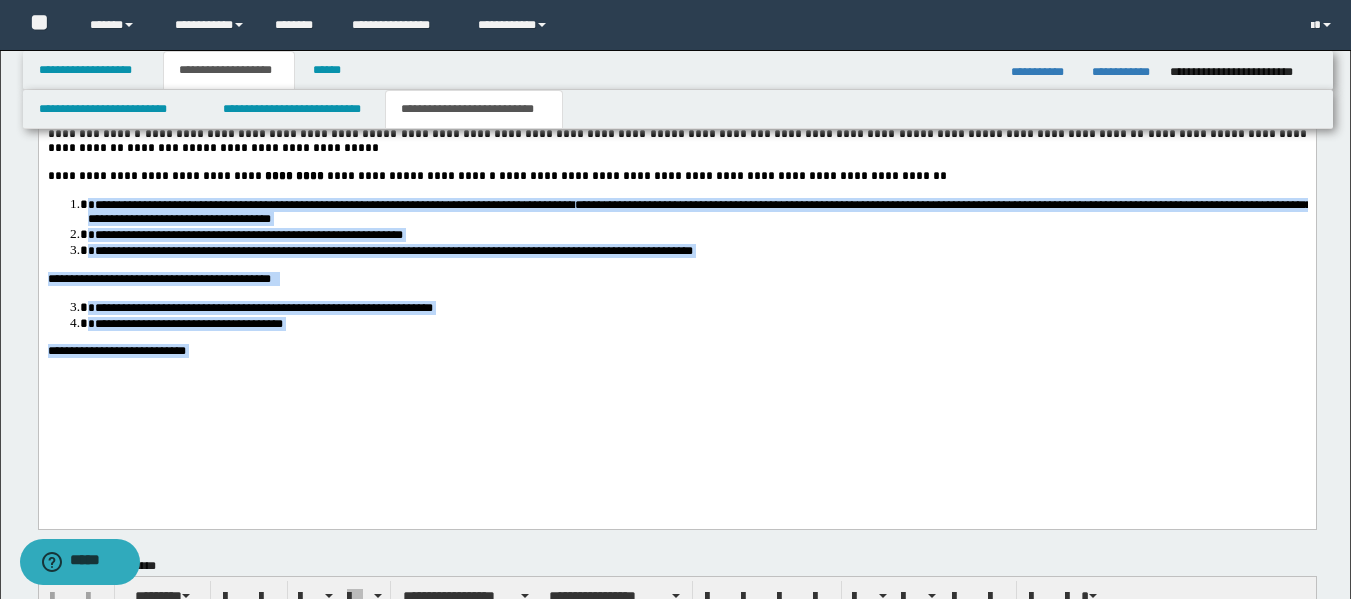 drag, startPoint x: 206, startPoint y: 416, endPoint x: 63, endPoint y: 259, distance: 212.3629 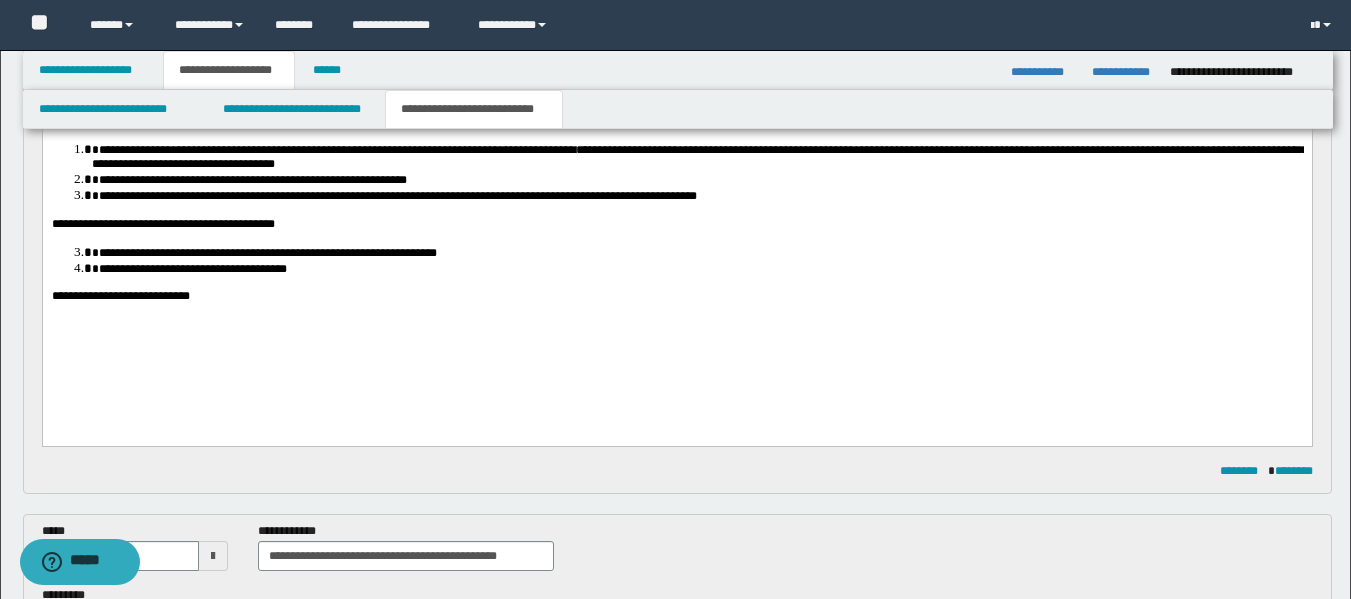 scroll, scrollTop: 679, scrollLeft: 0, axis: vertical 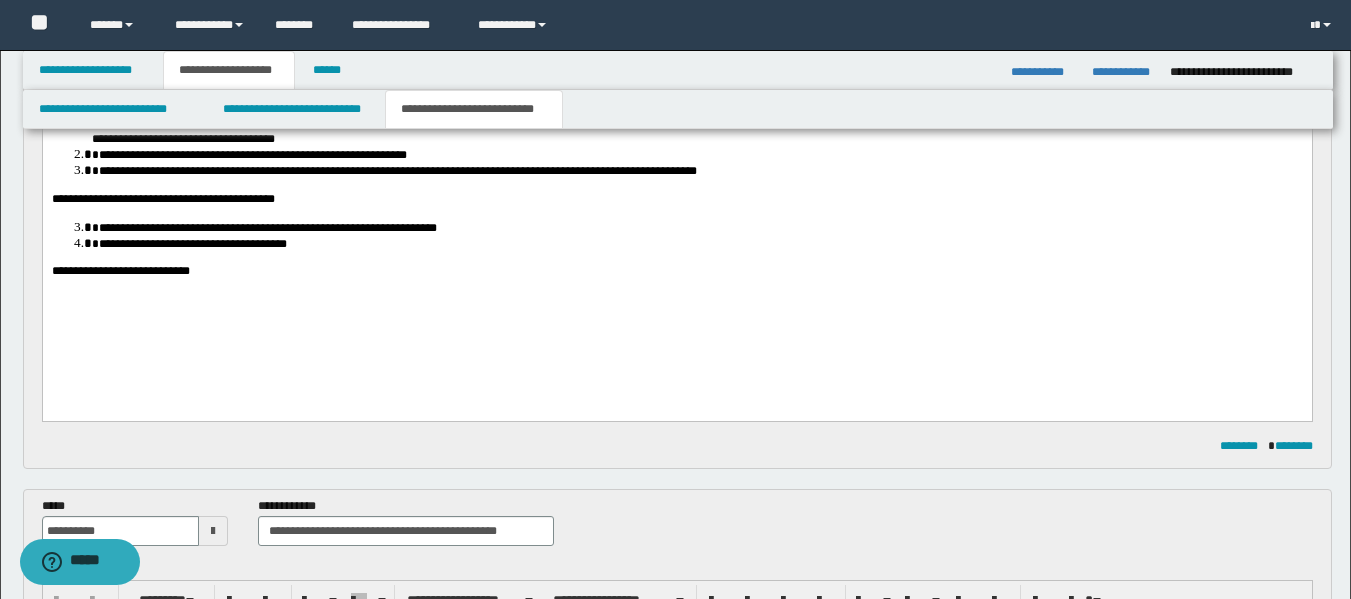 click on "**********" at bounding box center (676, 7) 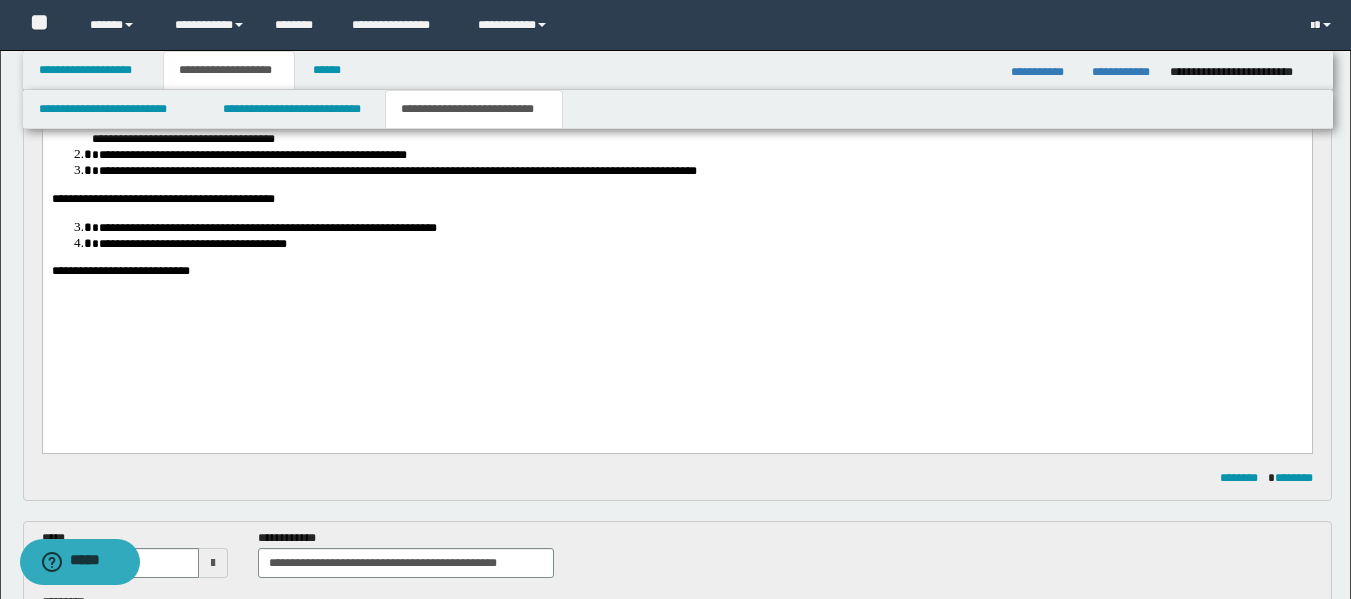 type 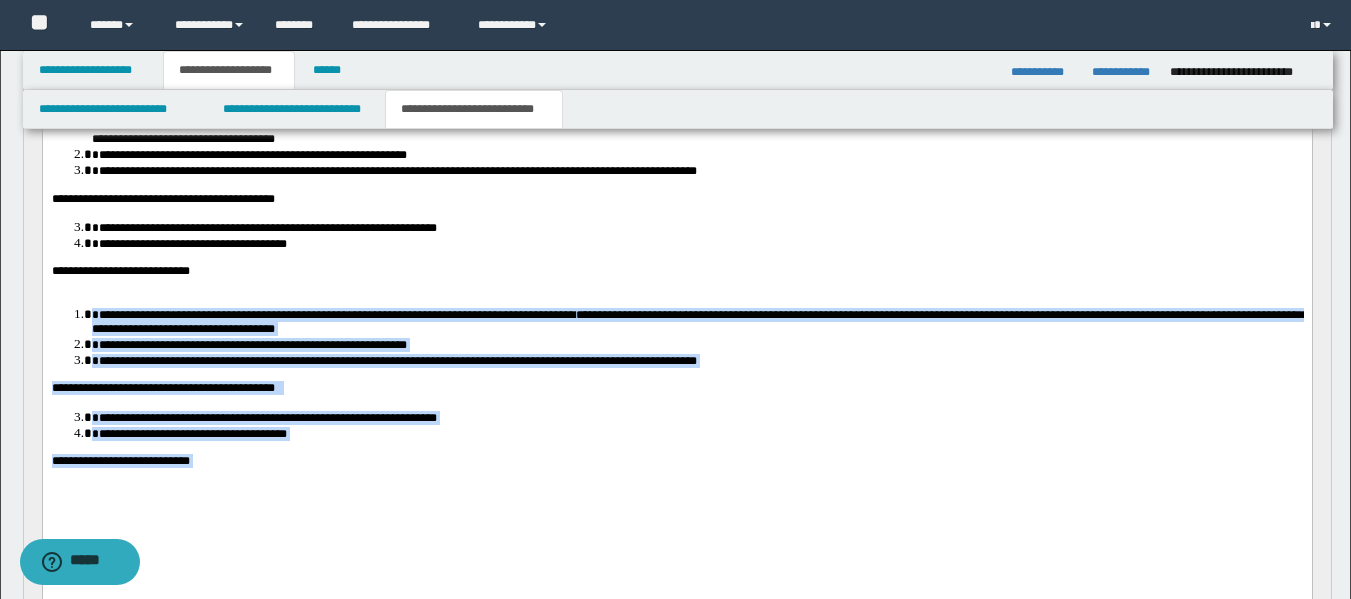 drag, startPoint x: 215, startPoint y: 501, endPoint x: 45, endPoint y: 339, distance: 234.82759 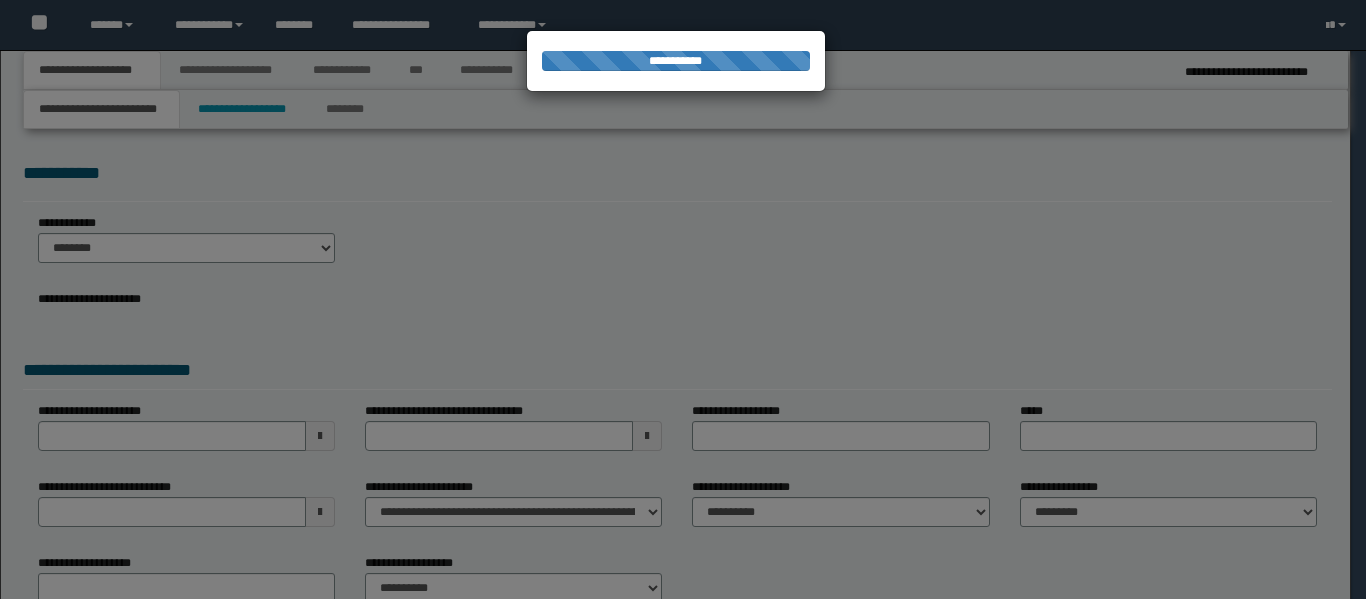 scroll, scrollTop: 0, scrollLeft: 0, axis: both 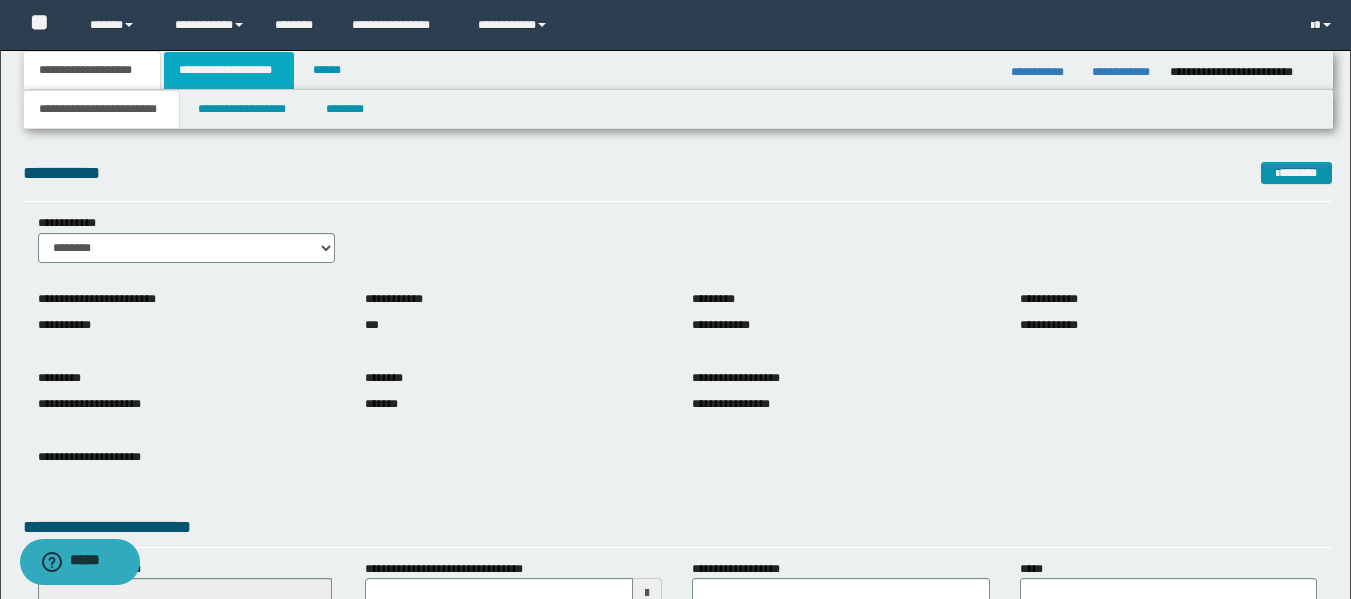 click on "**********" at bounding box center (229, 70) 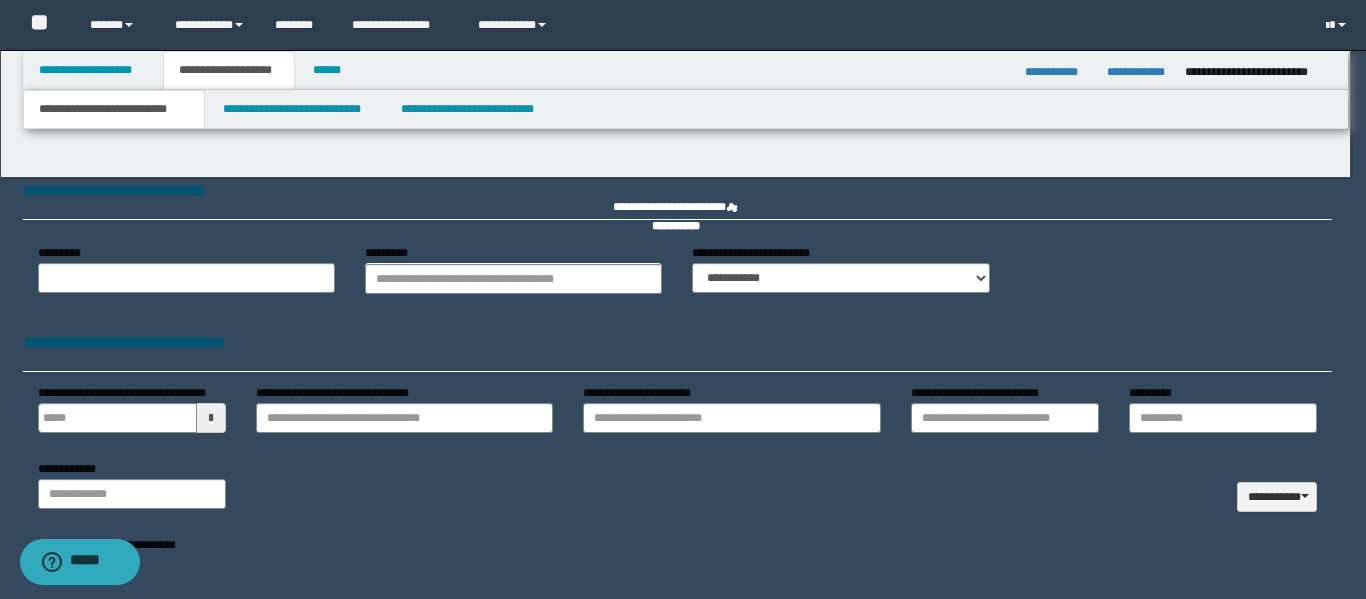 type 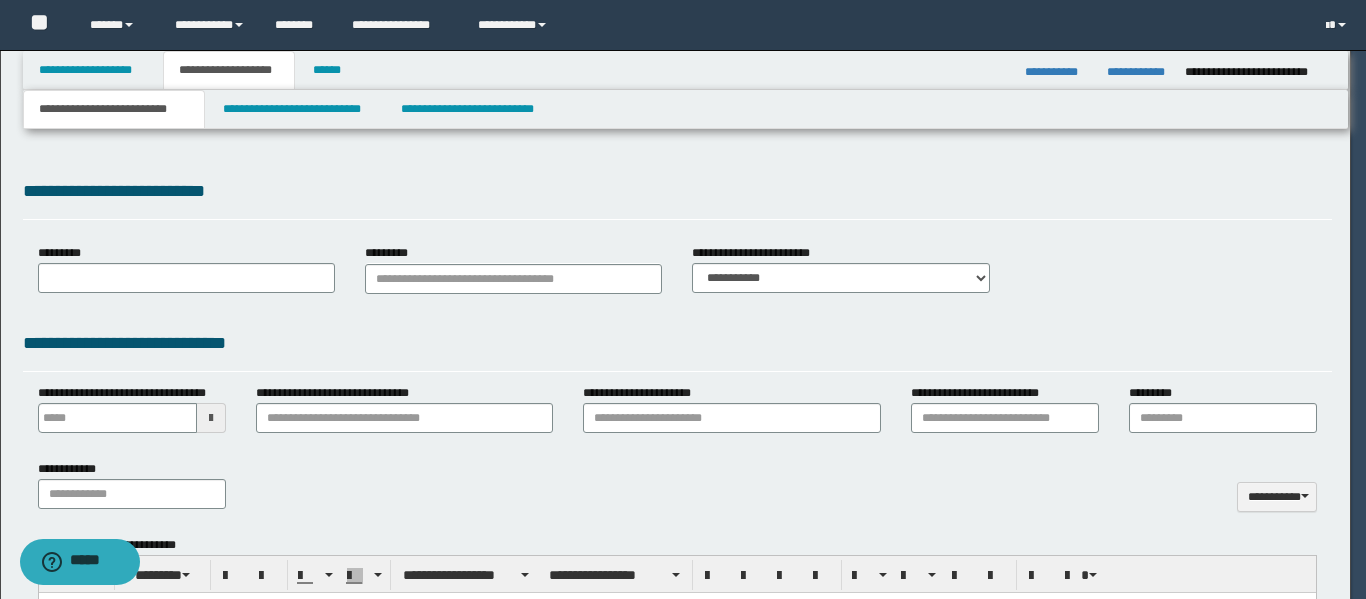 type on "**********" 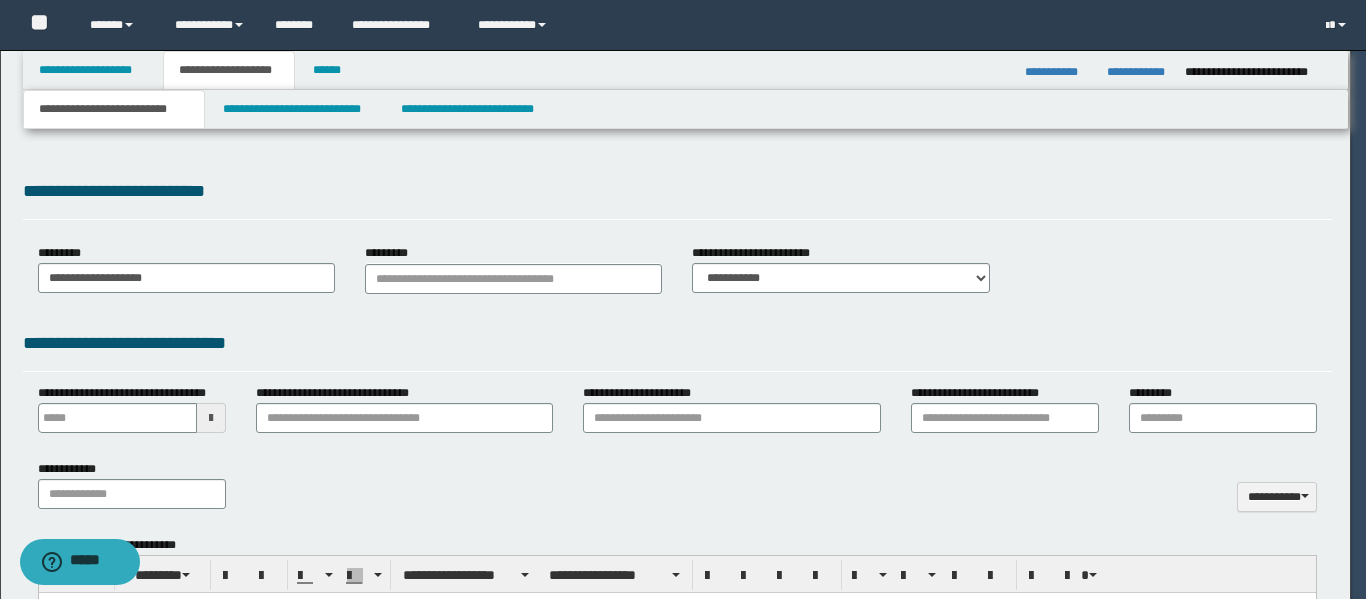 scroll, scrollTop: 0, scrollLeft: 0, axis: both 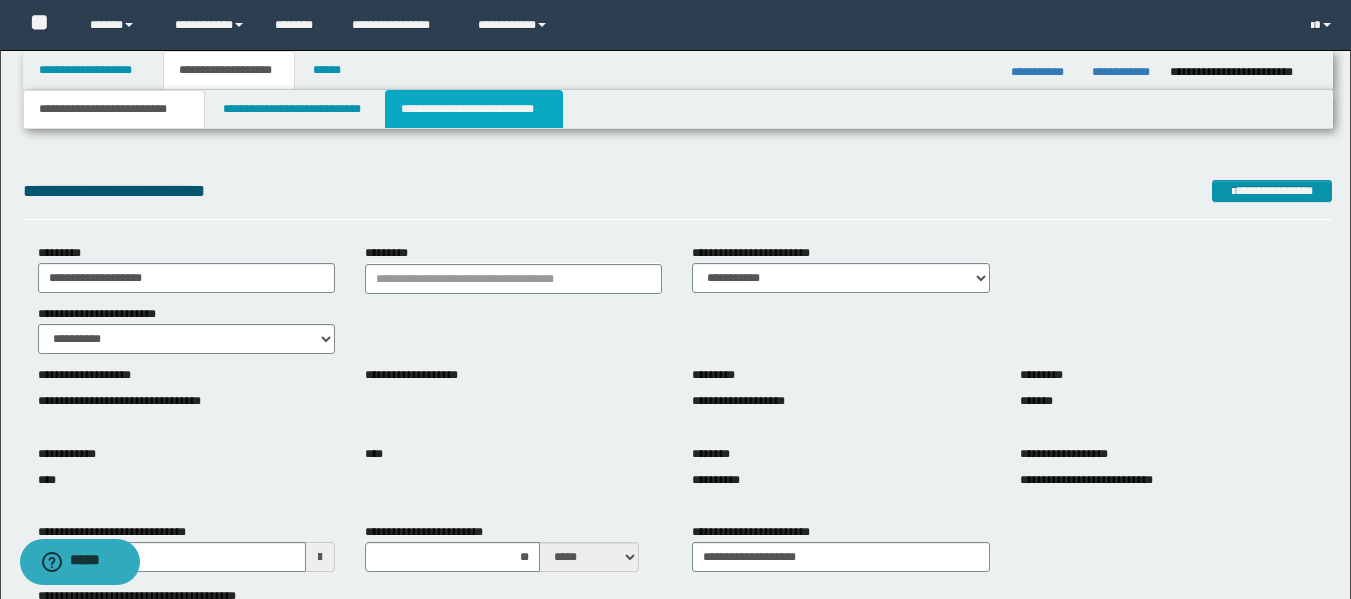 click on "**********" at bounding box center (474, 109) 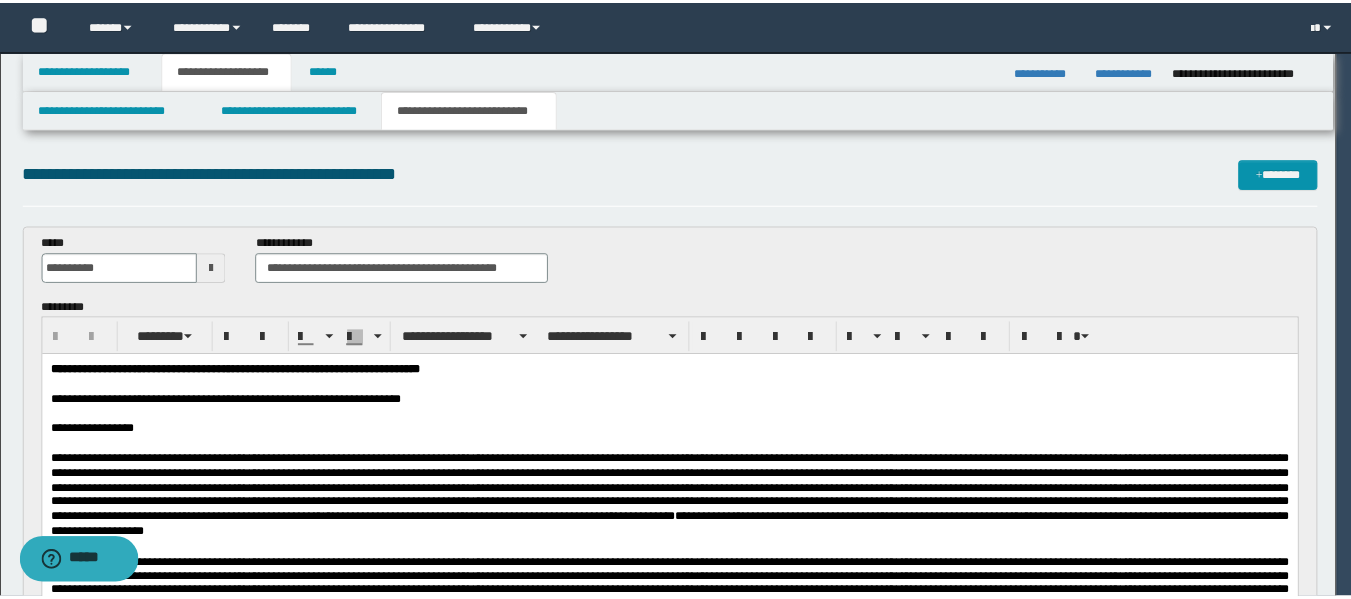 scroll, scrollTop: 0, scrollLeft: 0, axis: both 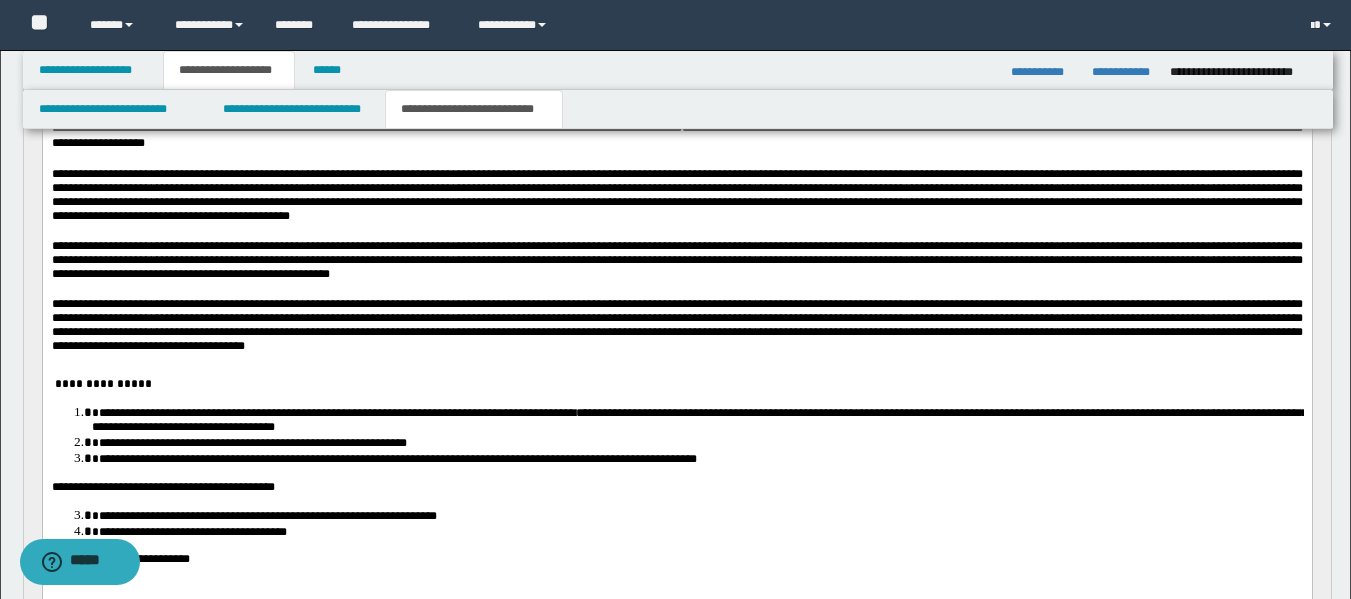 click on "**********" at bounding box center [676, 326] 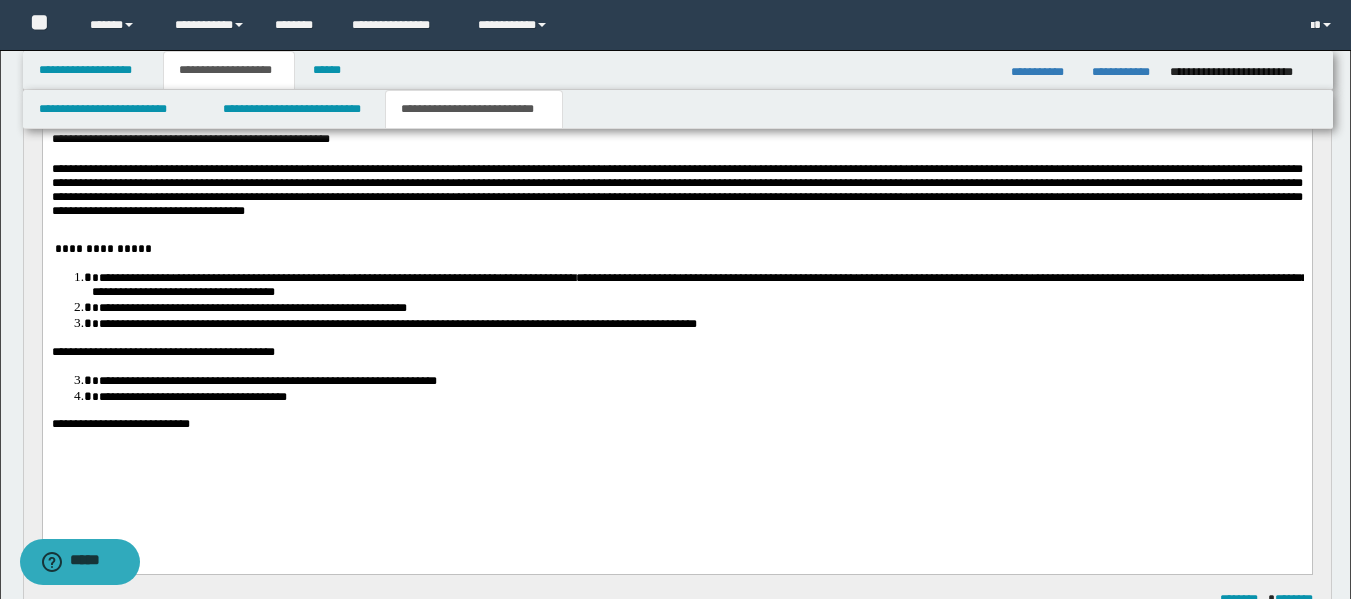 scroll, scrollTop: 539, scrollLeft: 0, axis: vertical 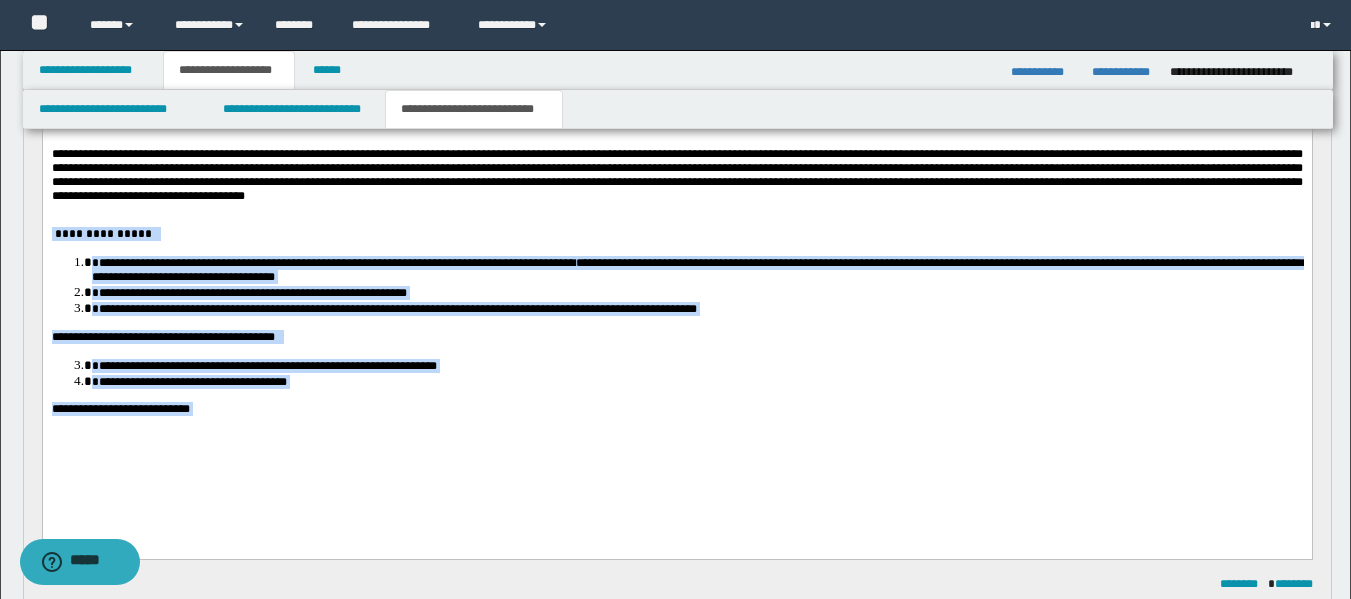drag, startPoint x: 221, startPoint y: 441, endPoint x: 30, endPoint y: 260, distance: 263.13873 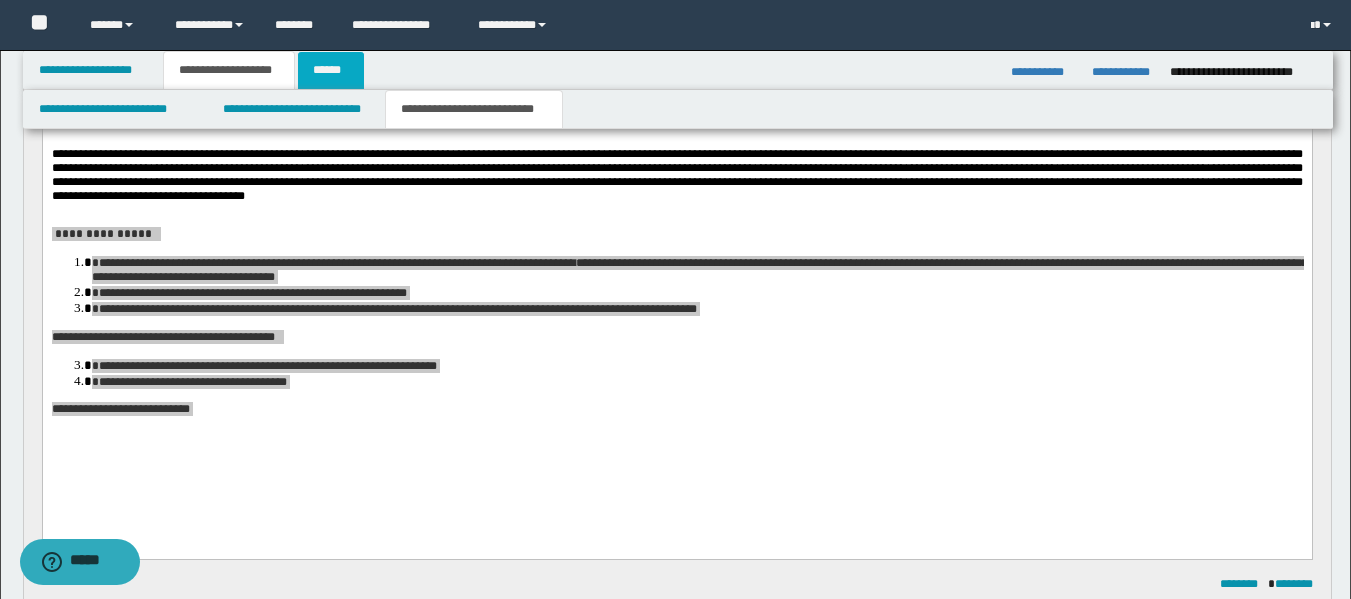 click on "******" at bounding box center (331, 70) 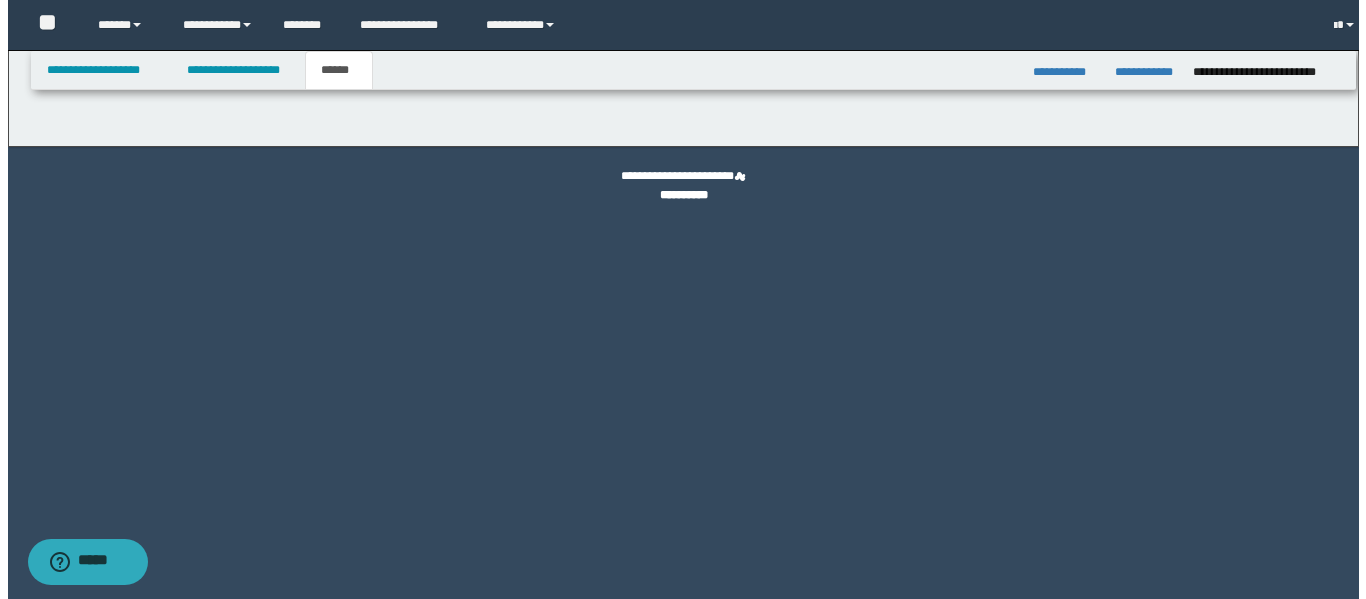 scroll, scrollTop: 0, scrollLeft: 0, axis: both 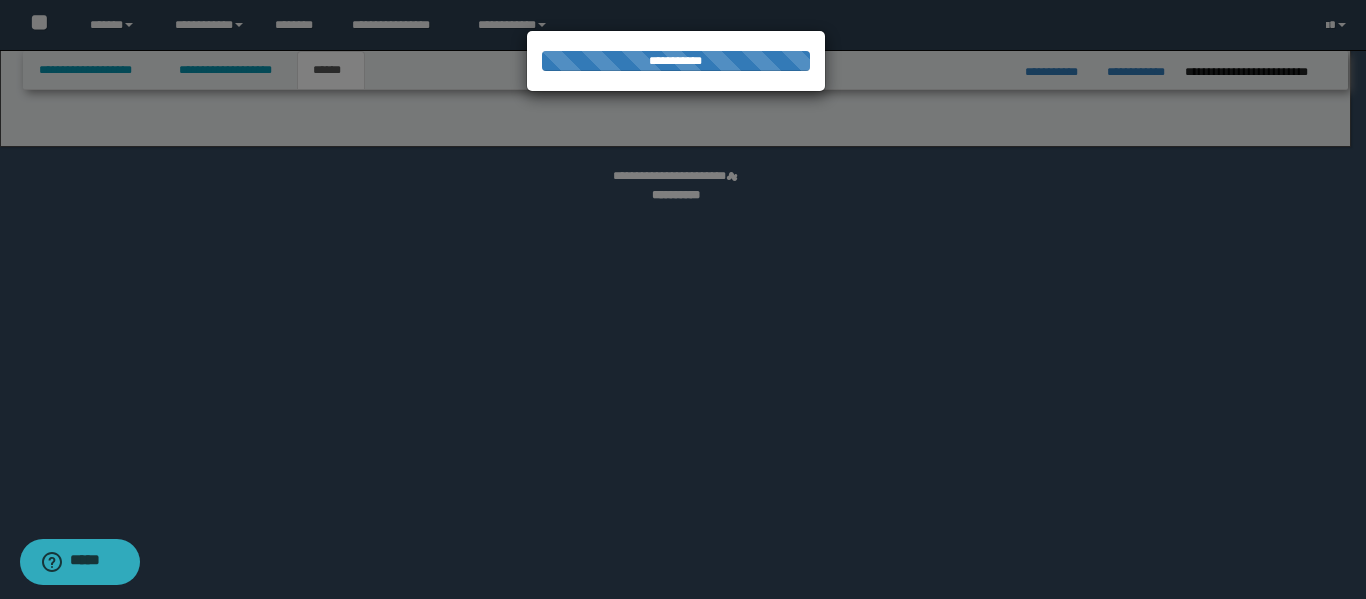 select on "*" 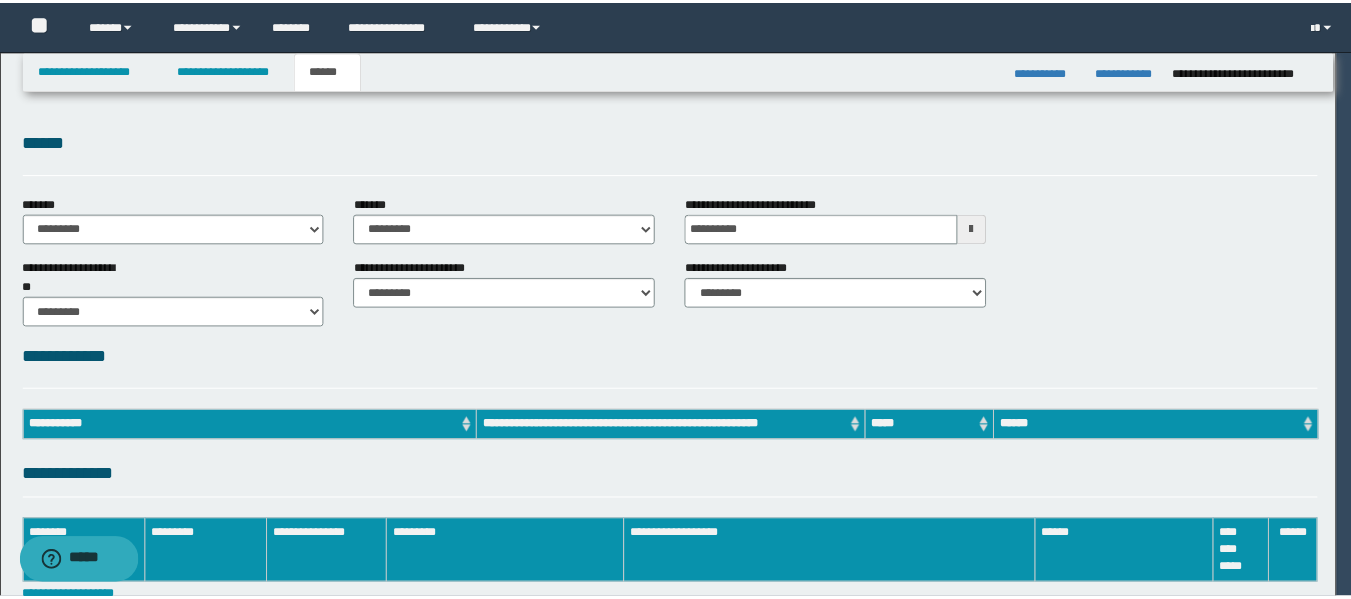 scroll, scrollTop: 0, scrollLeft: 0, axis: both 